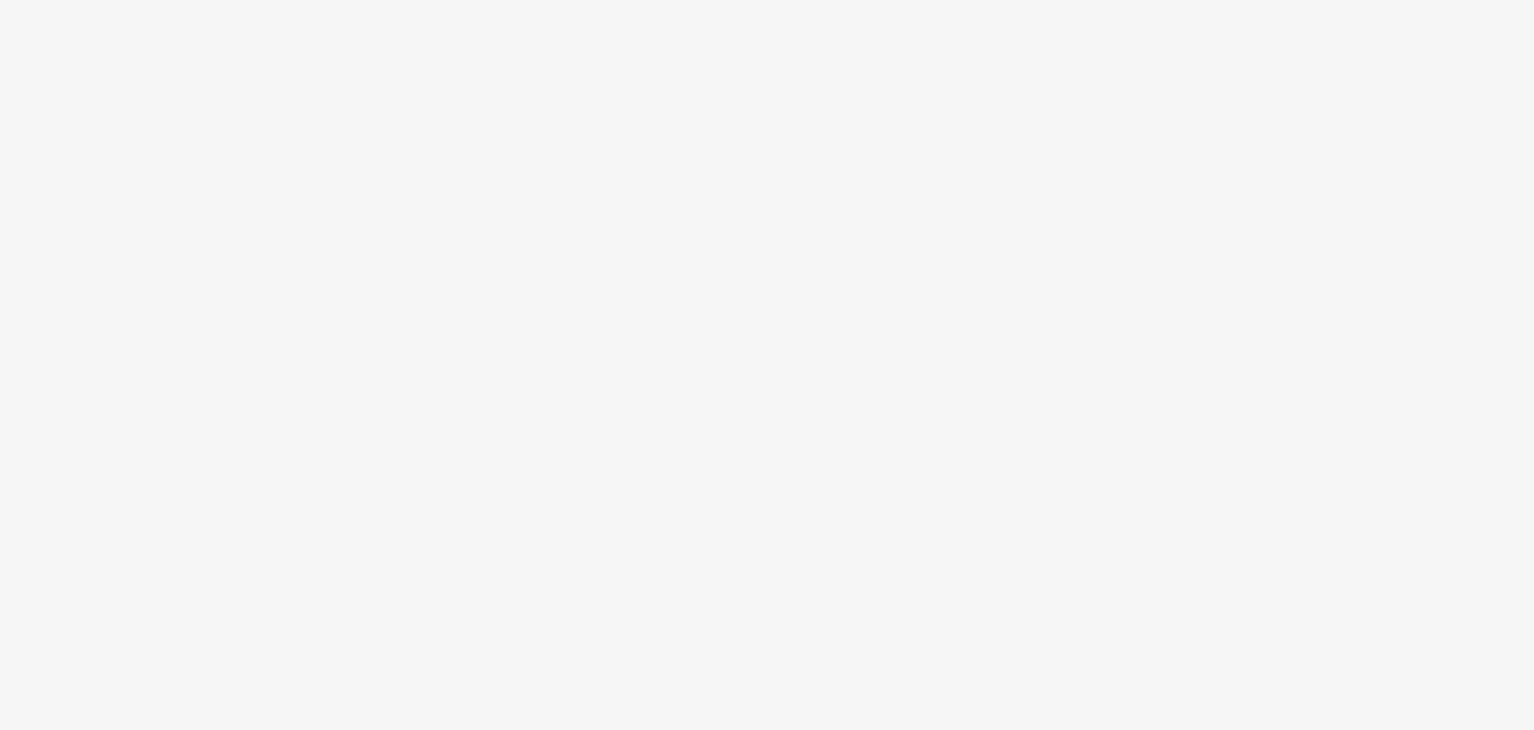 scroll, scrollTop: 0, scrollLeft: 0, axis: both 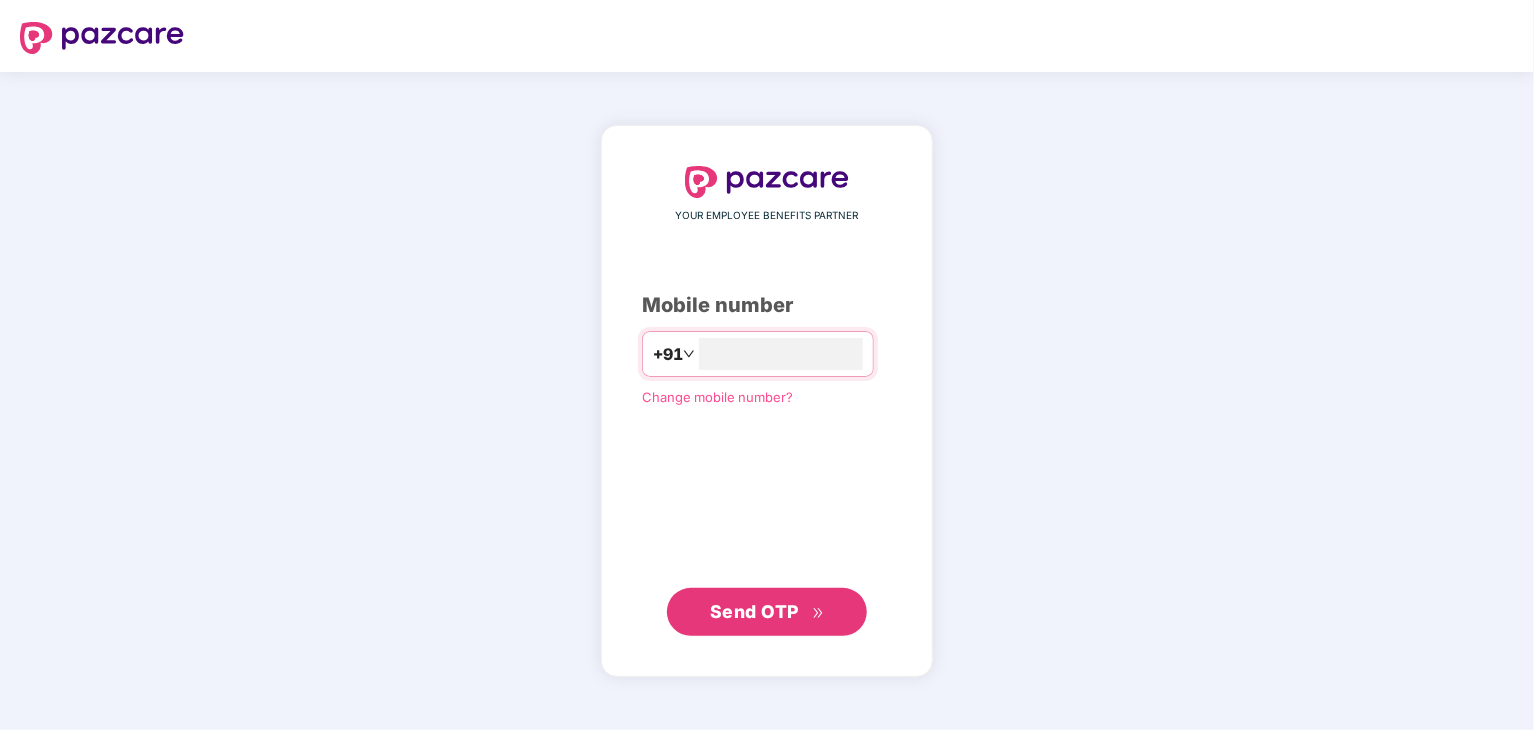 type on "*" 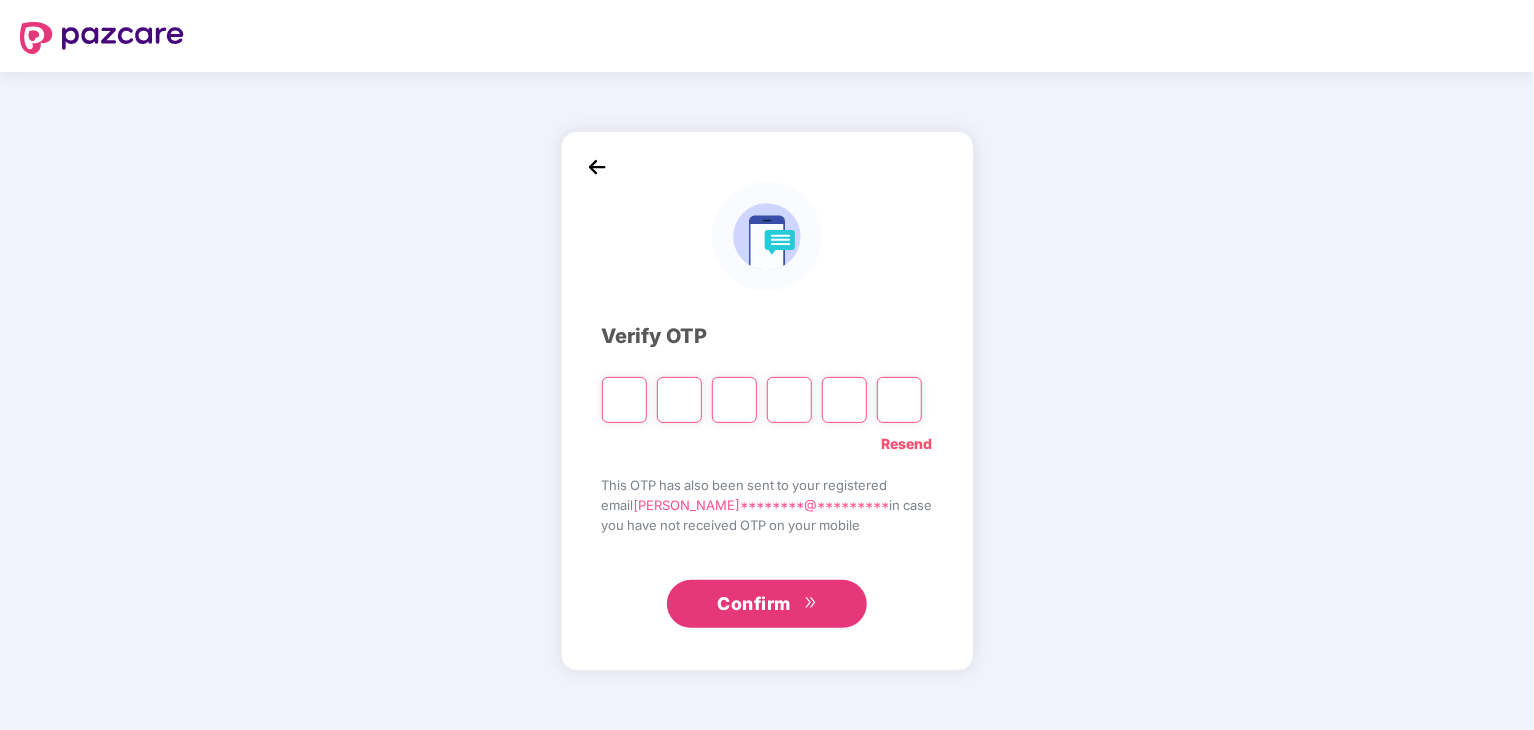 type on "*" 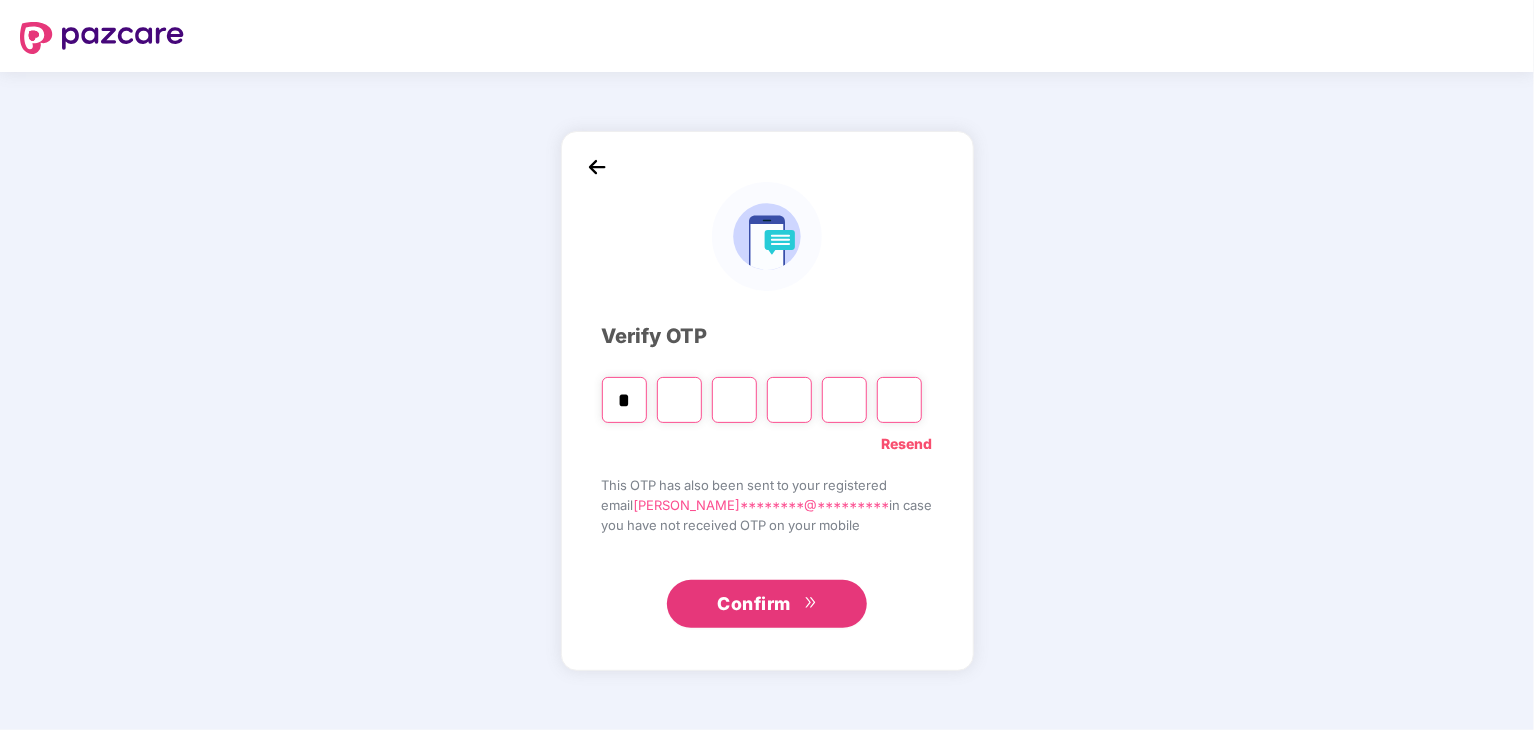 type on "*" 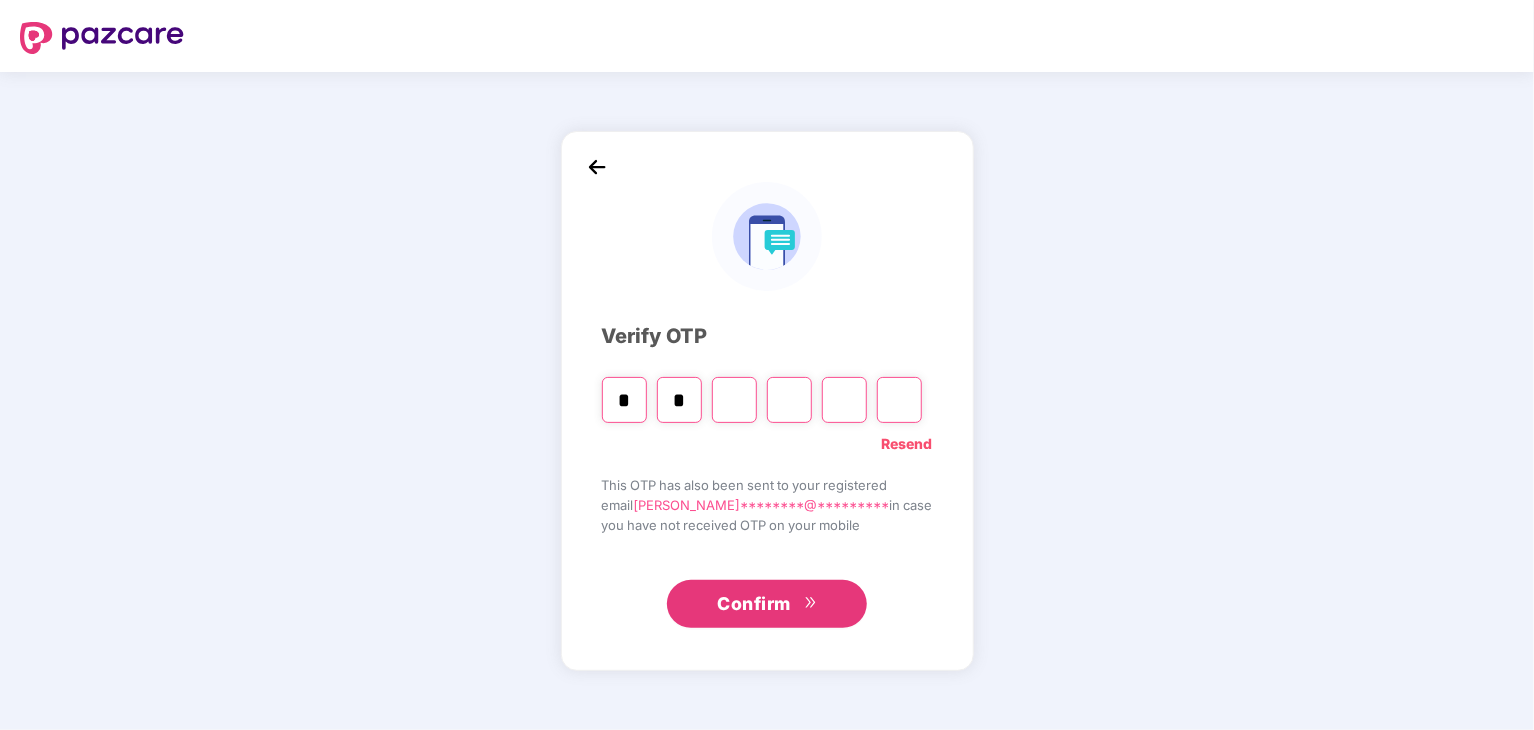 type on "*" 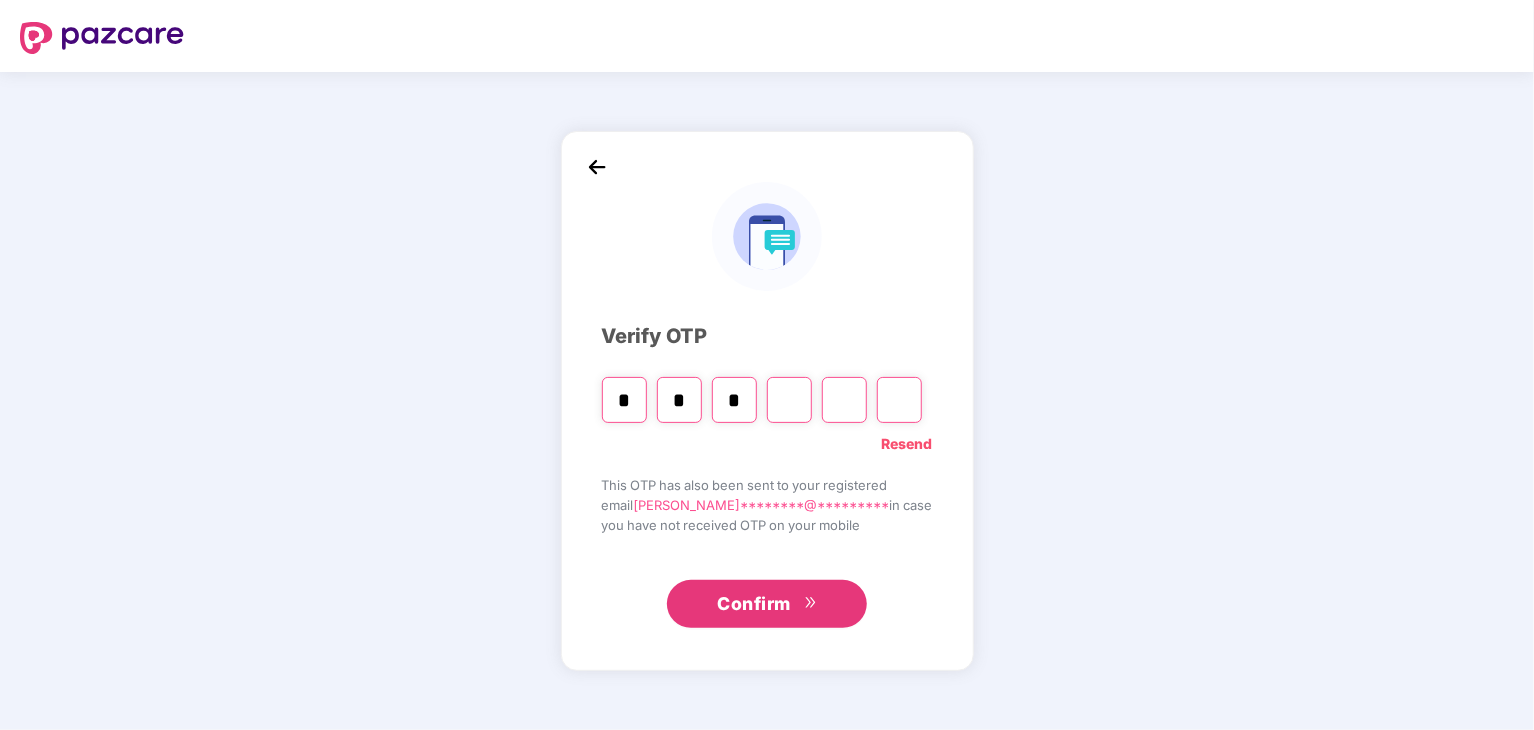 type on "*" 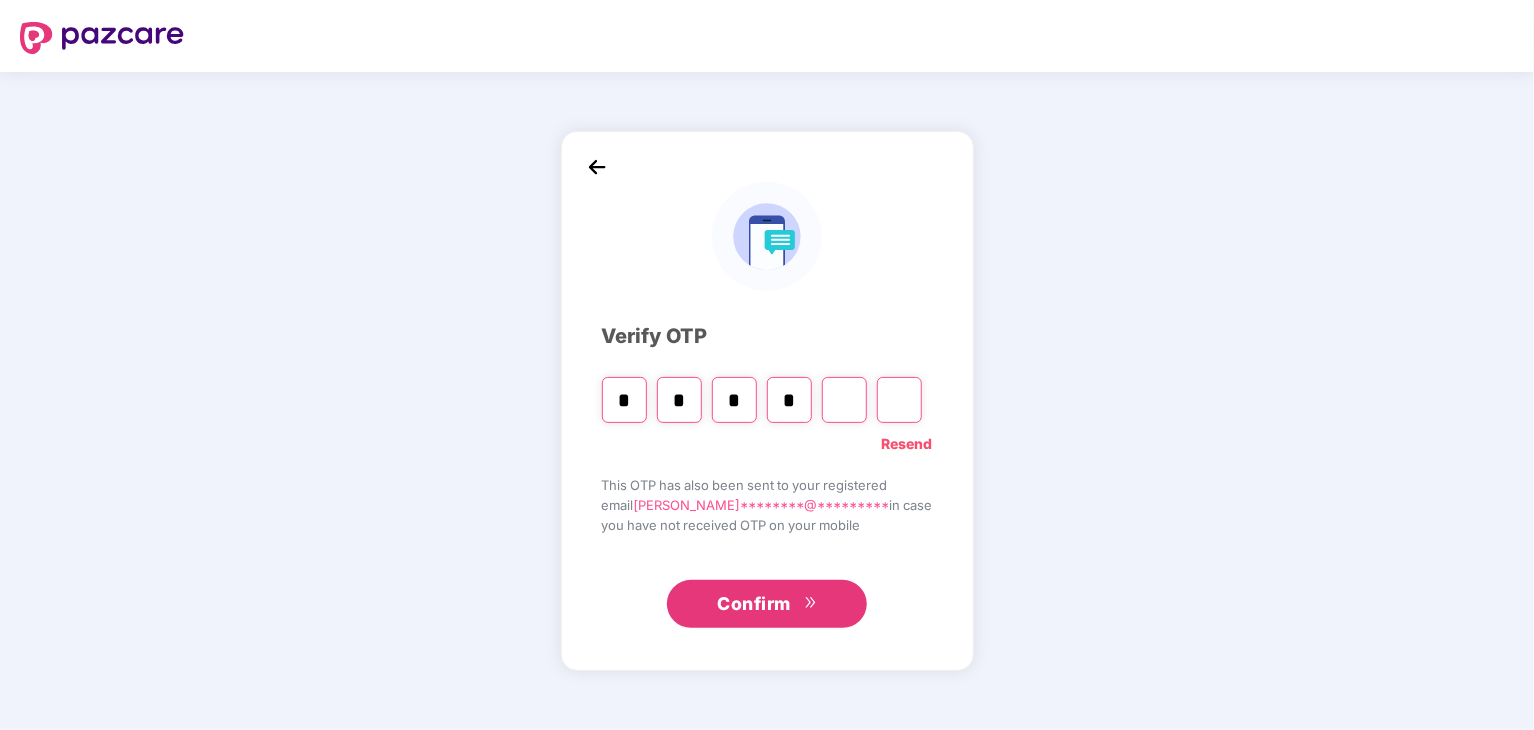 type on "*" 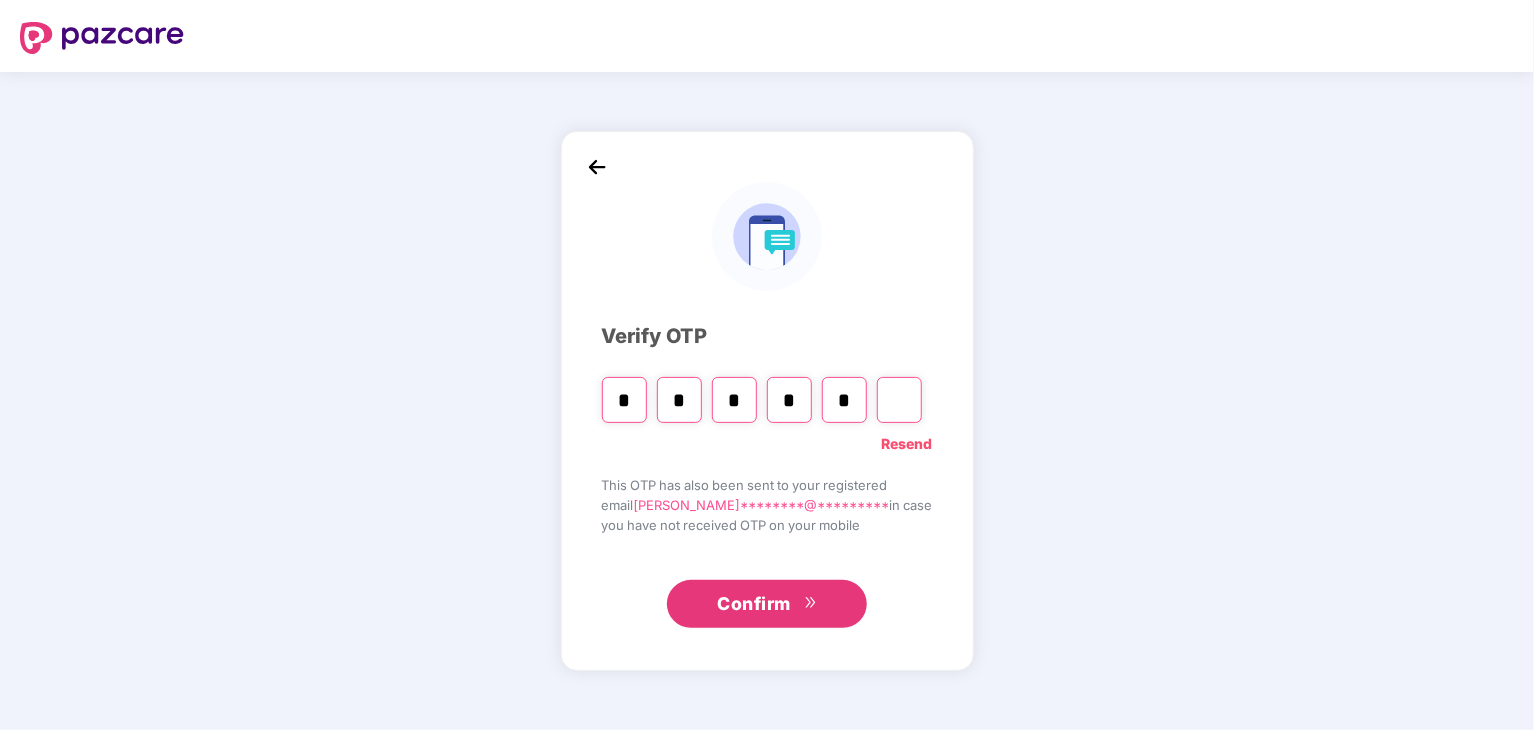 type on "*" 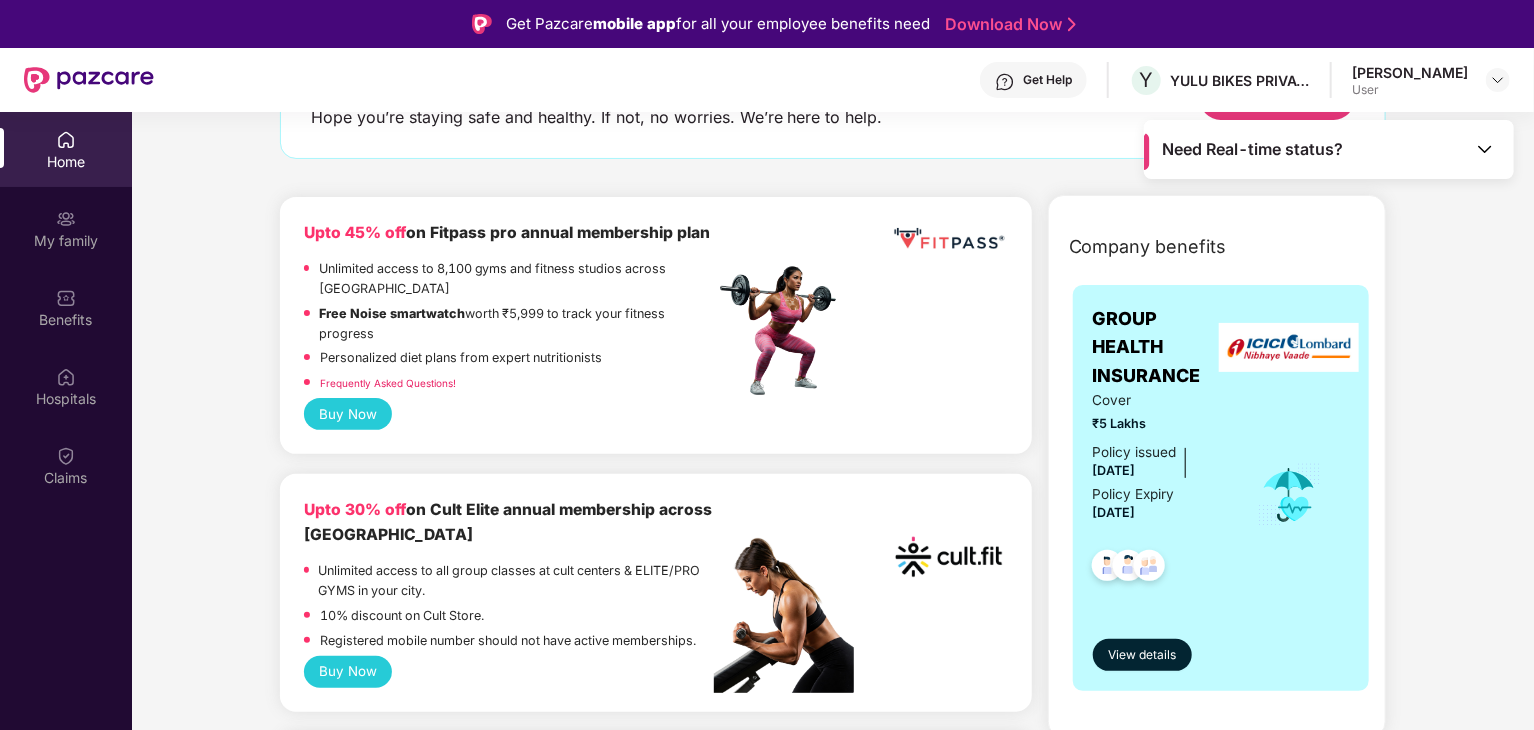 scroll, scrollTop: 0, scrollLeft: 0, axis: both 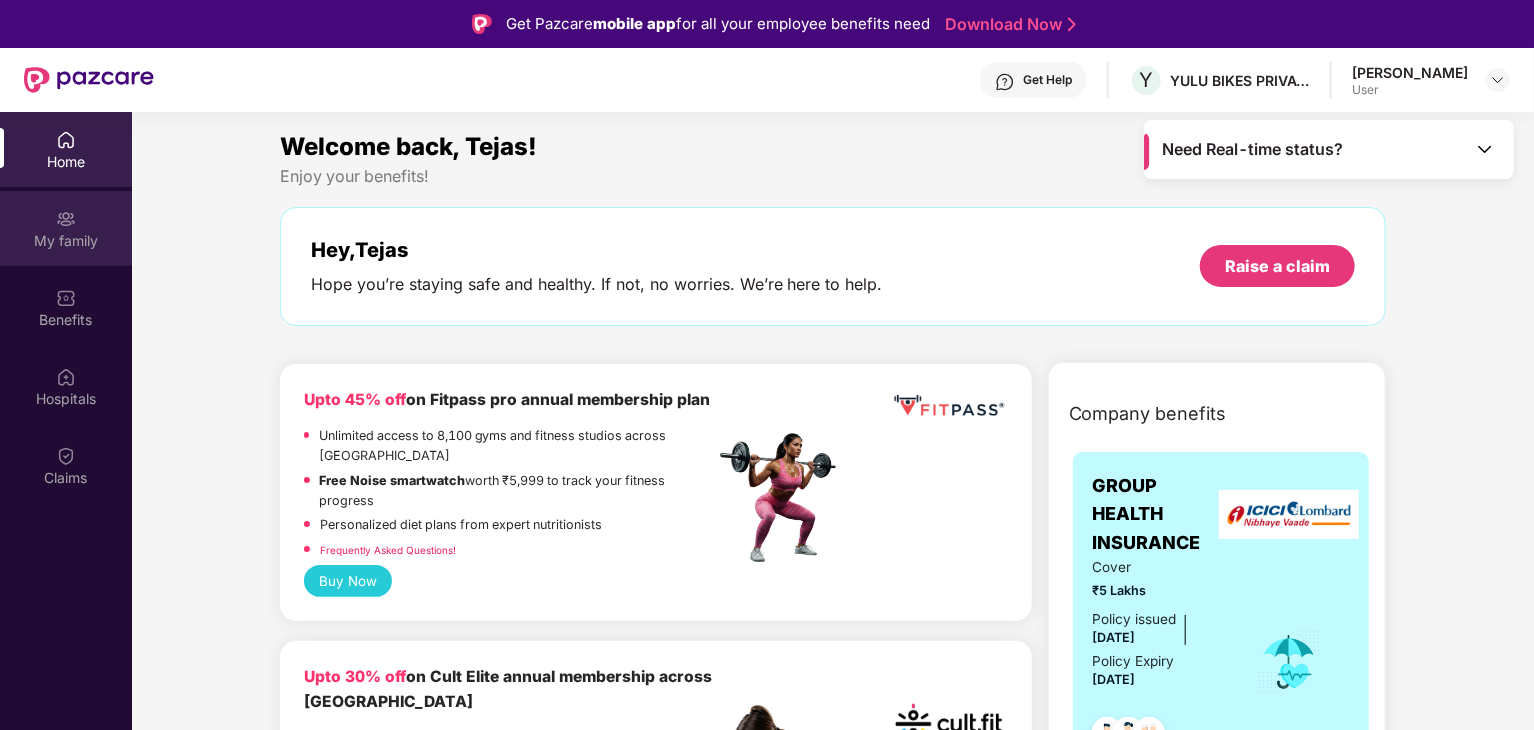 click on "My family" at bounding box center (66, 228) 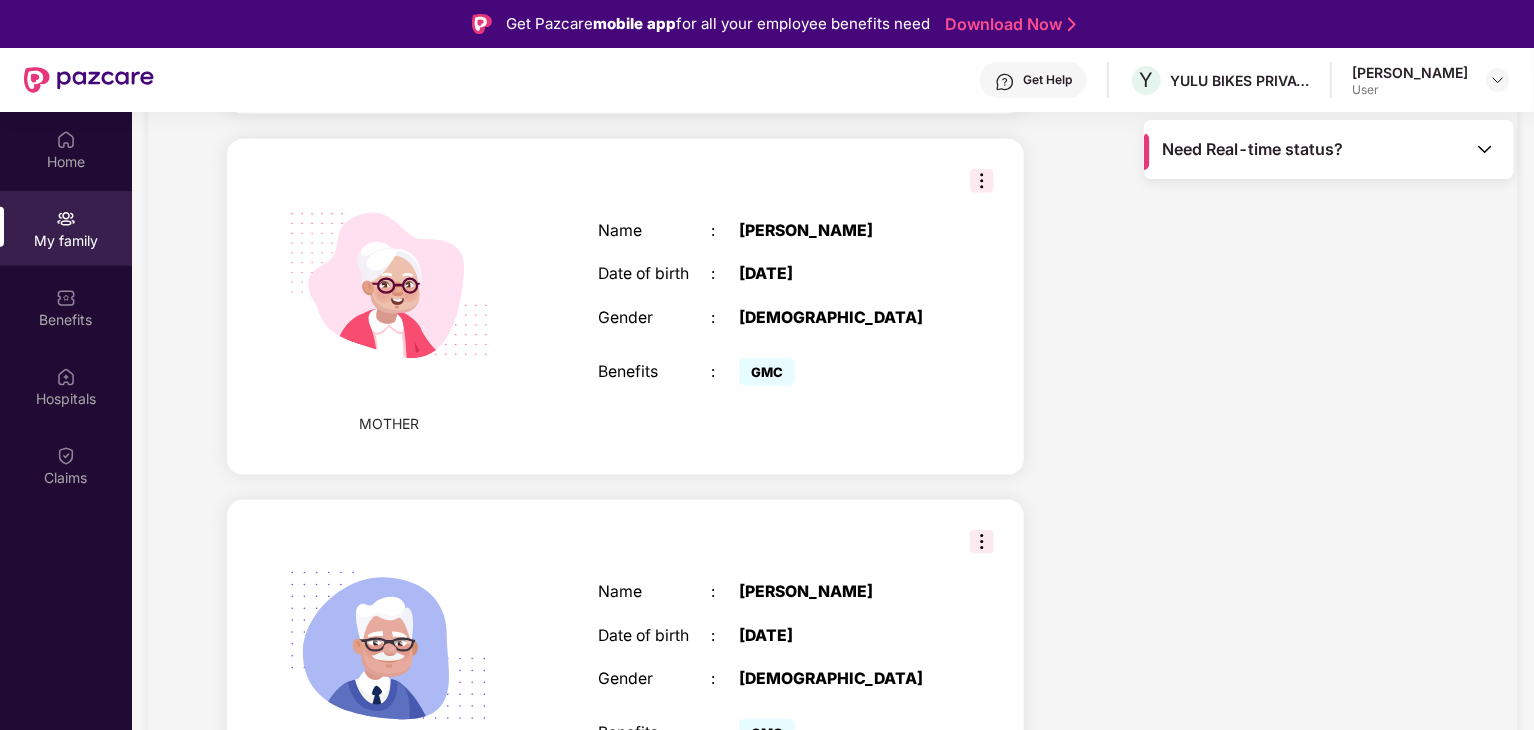 scroll, scrollTop: 1136, scrollLeft: 0, axis: vertical 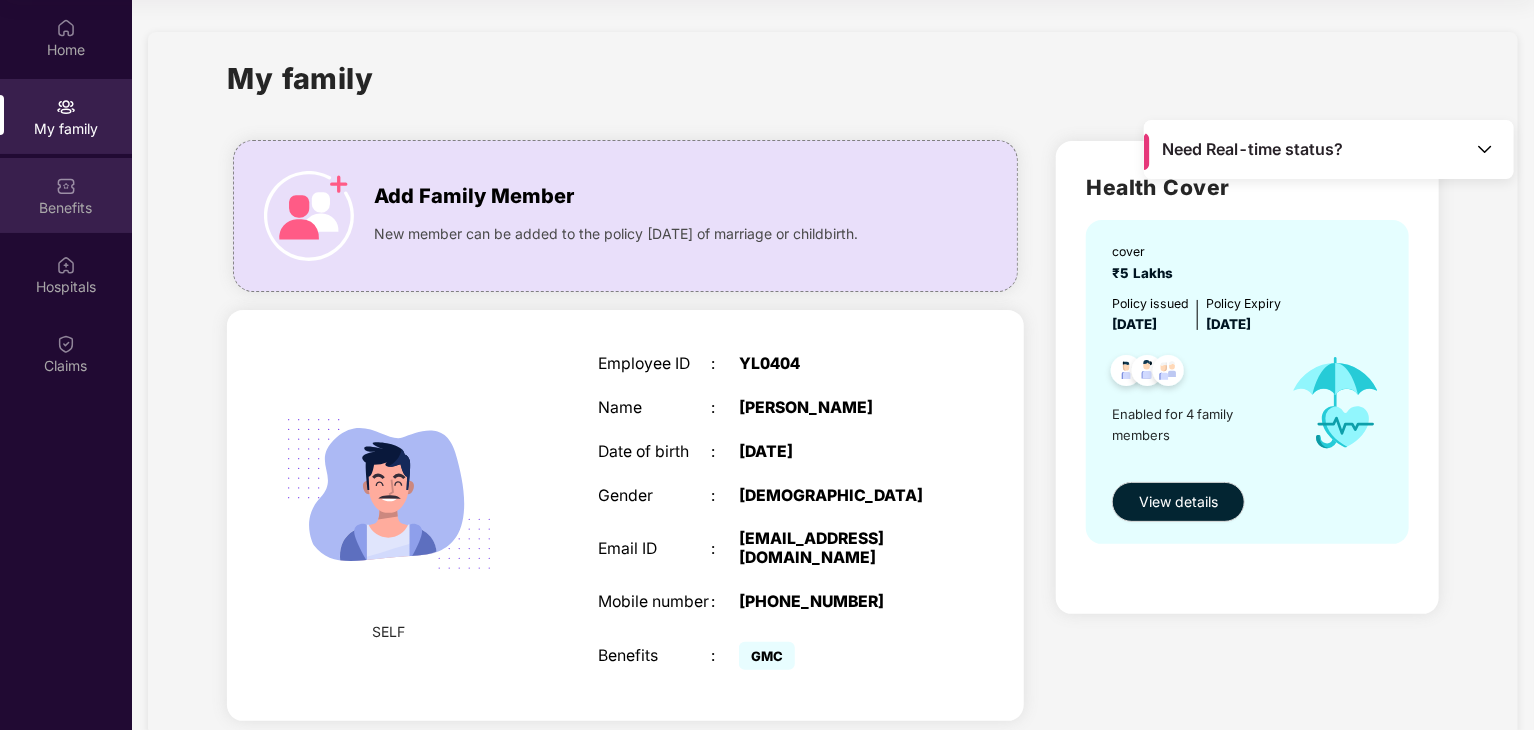 click on "Benefits" at bounding box center [66, 195] 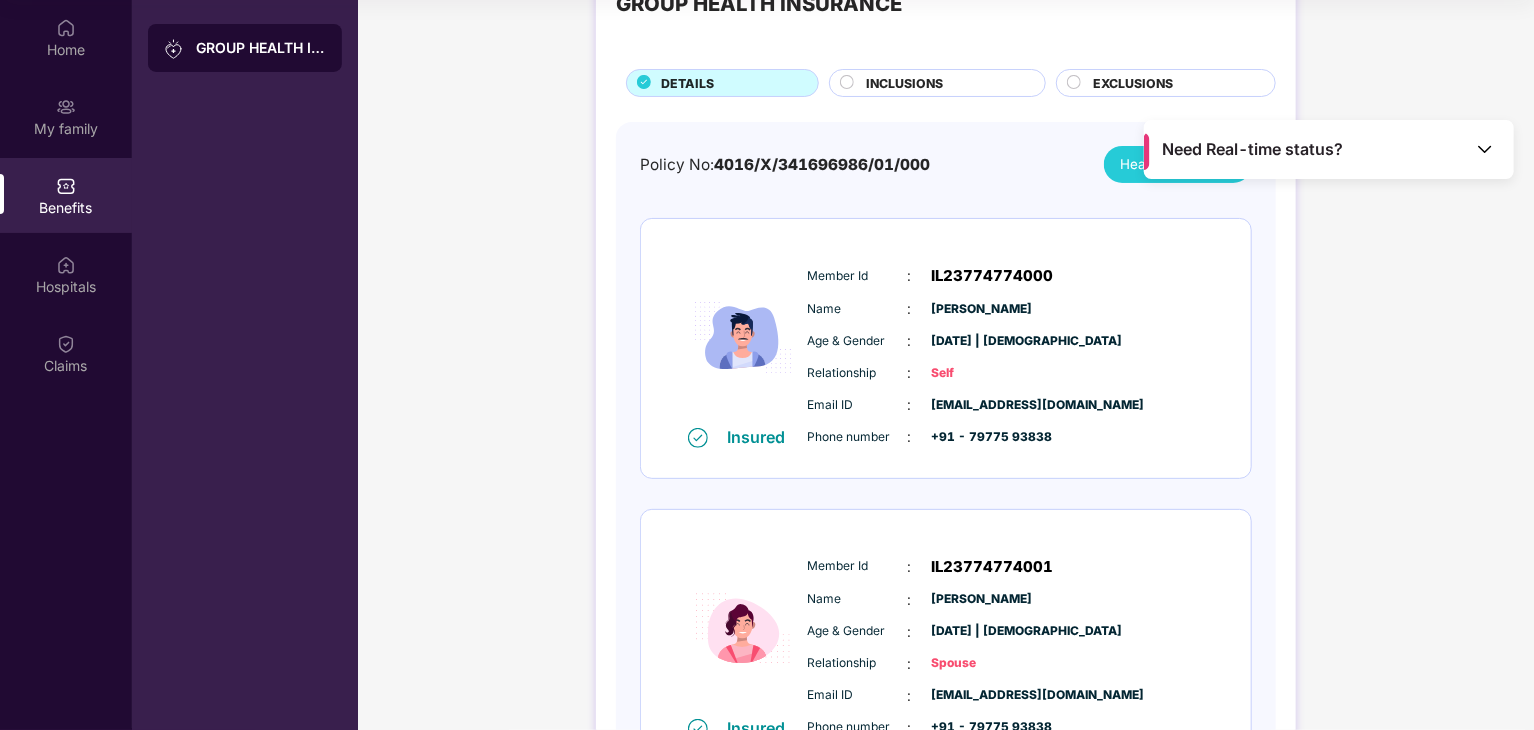 scroll, scrollTop: 12, scrollLeft: 0, axis: vertical 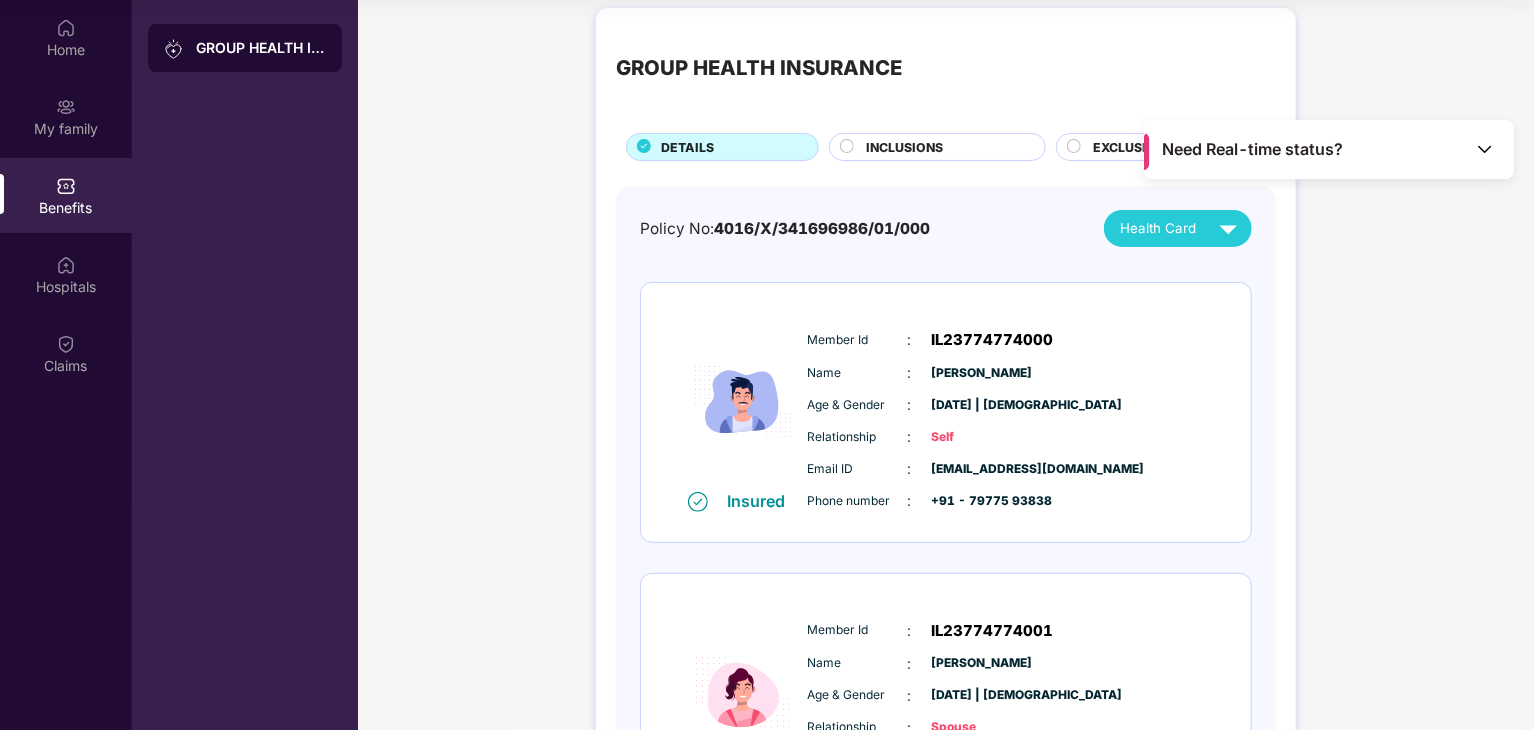 click at bounding box center (1485, 149) 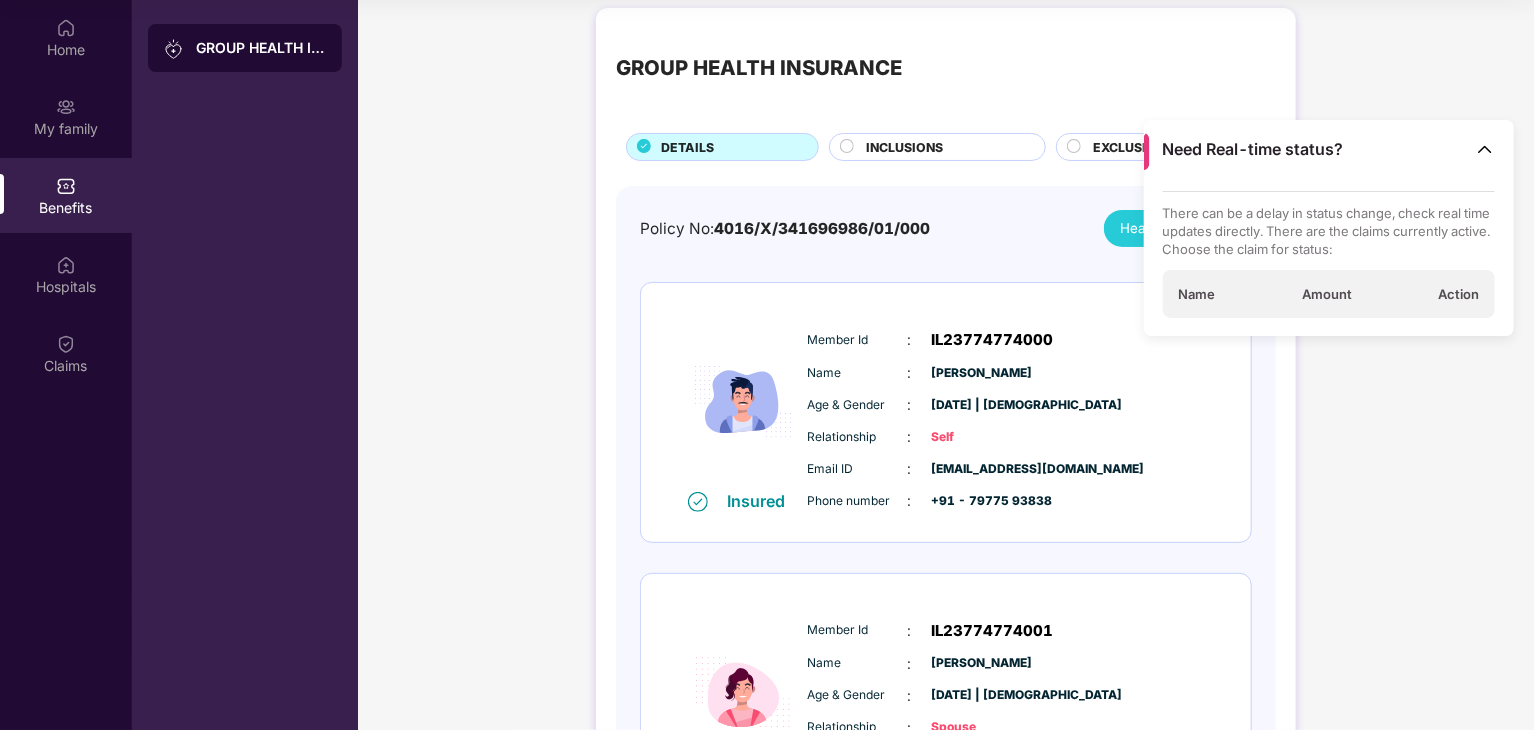 click on "Name" at bounding box center [1197, 294] 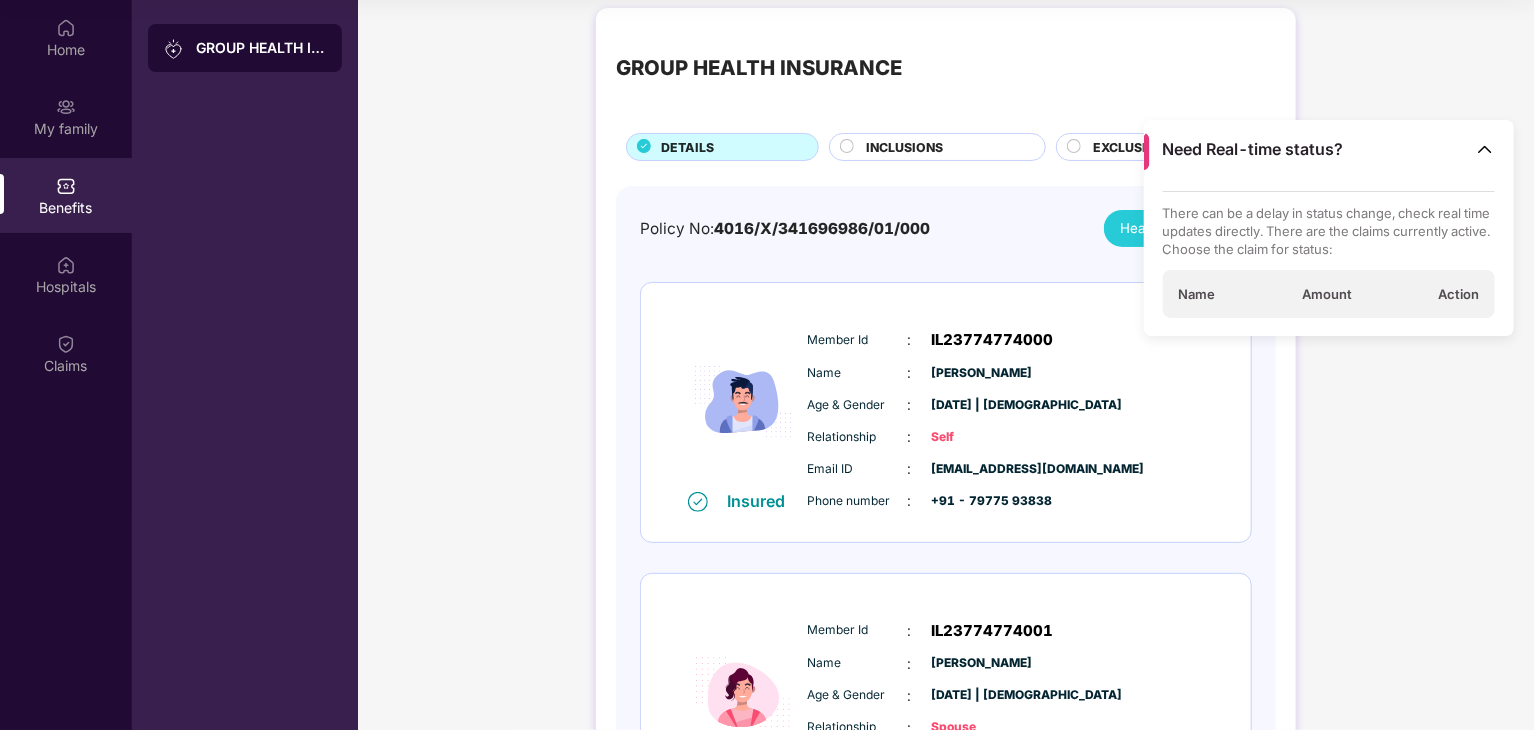 click on "Action" at bounding box center (1458, 294) 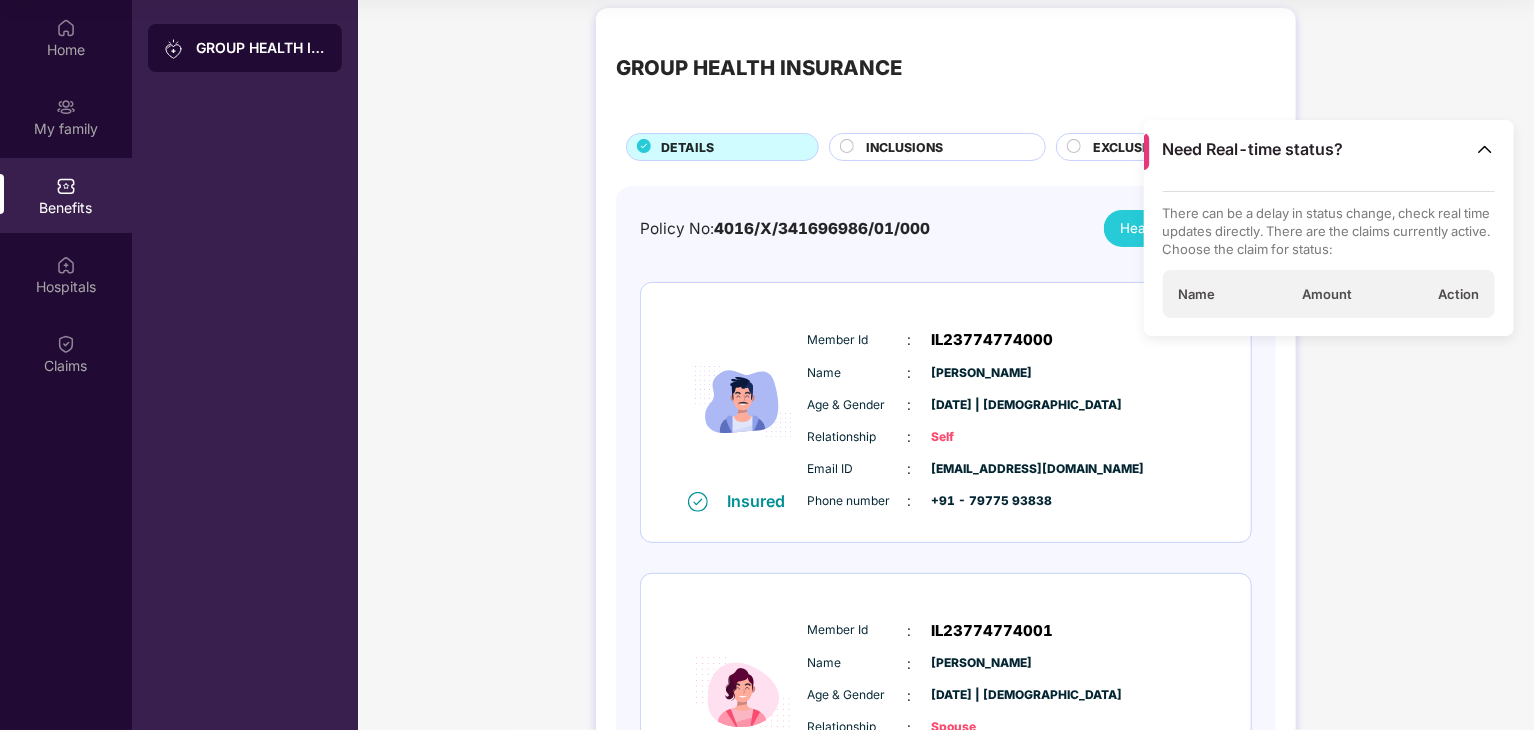 click at bounding box center (1485, 149) 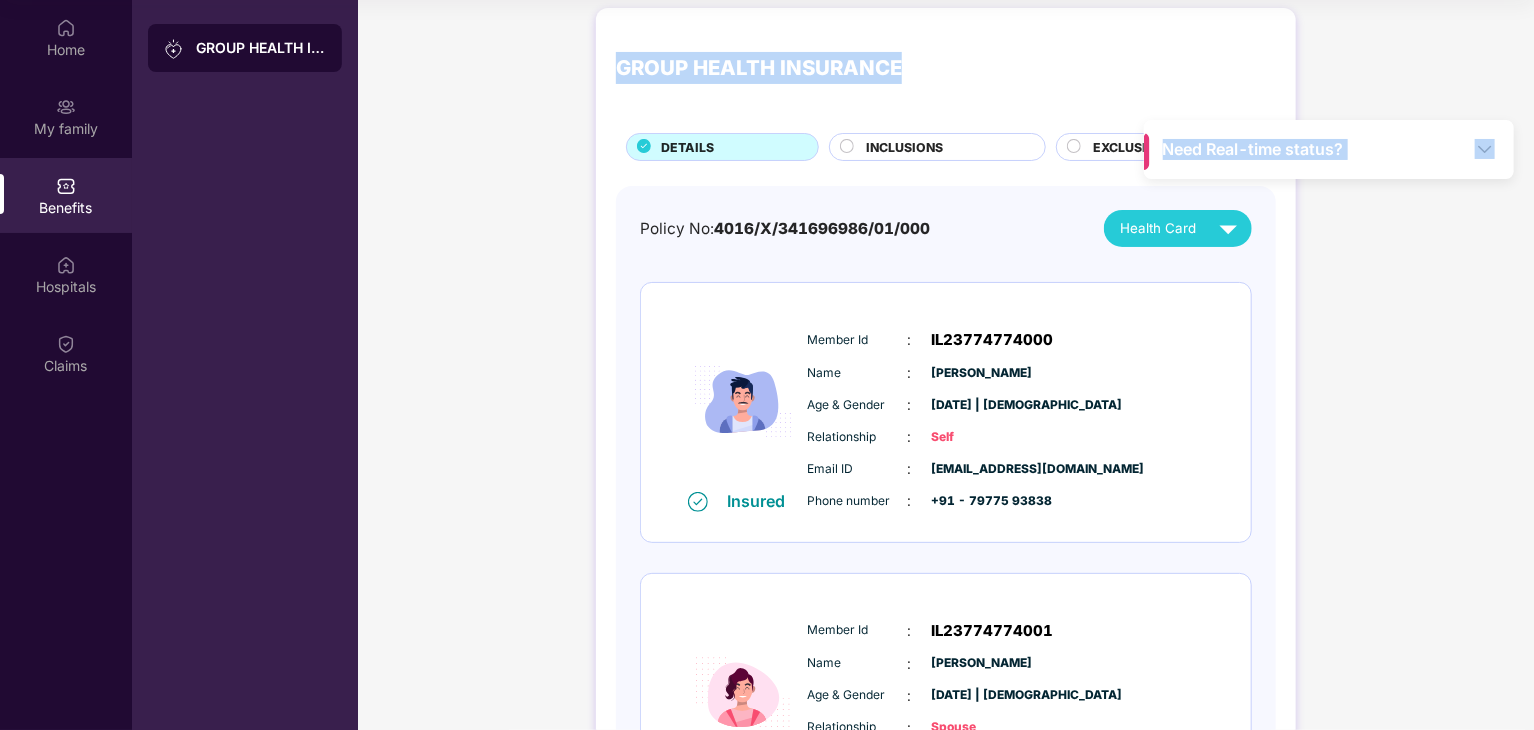 scroll, scrollTop: 2, scrollLeft: 0, axis: vertical 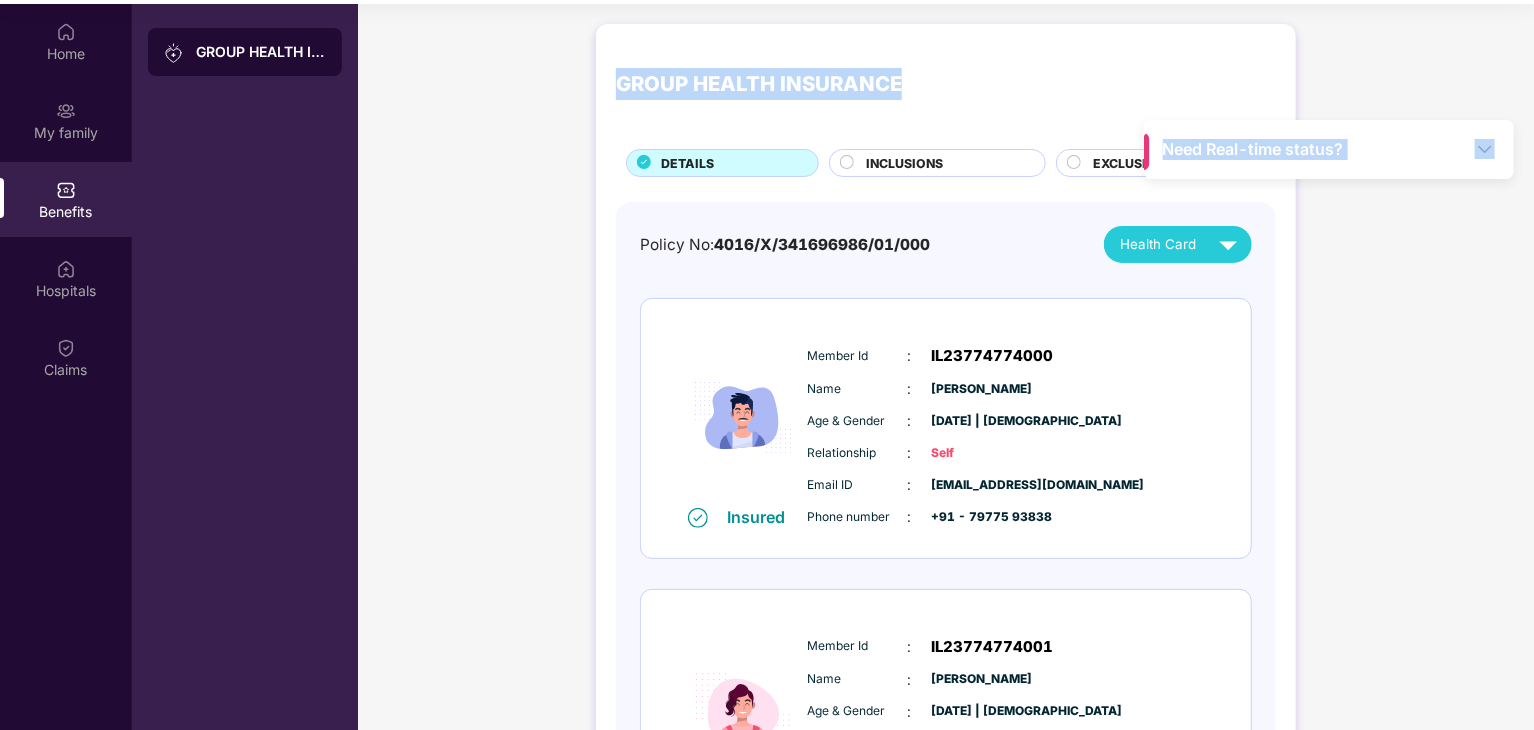 drag, startPoint x: 1429, startPoint y: 134, endPoint x: 1422, endPoint y: 17, distance: 117.20921 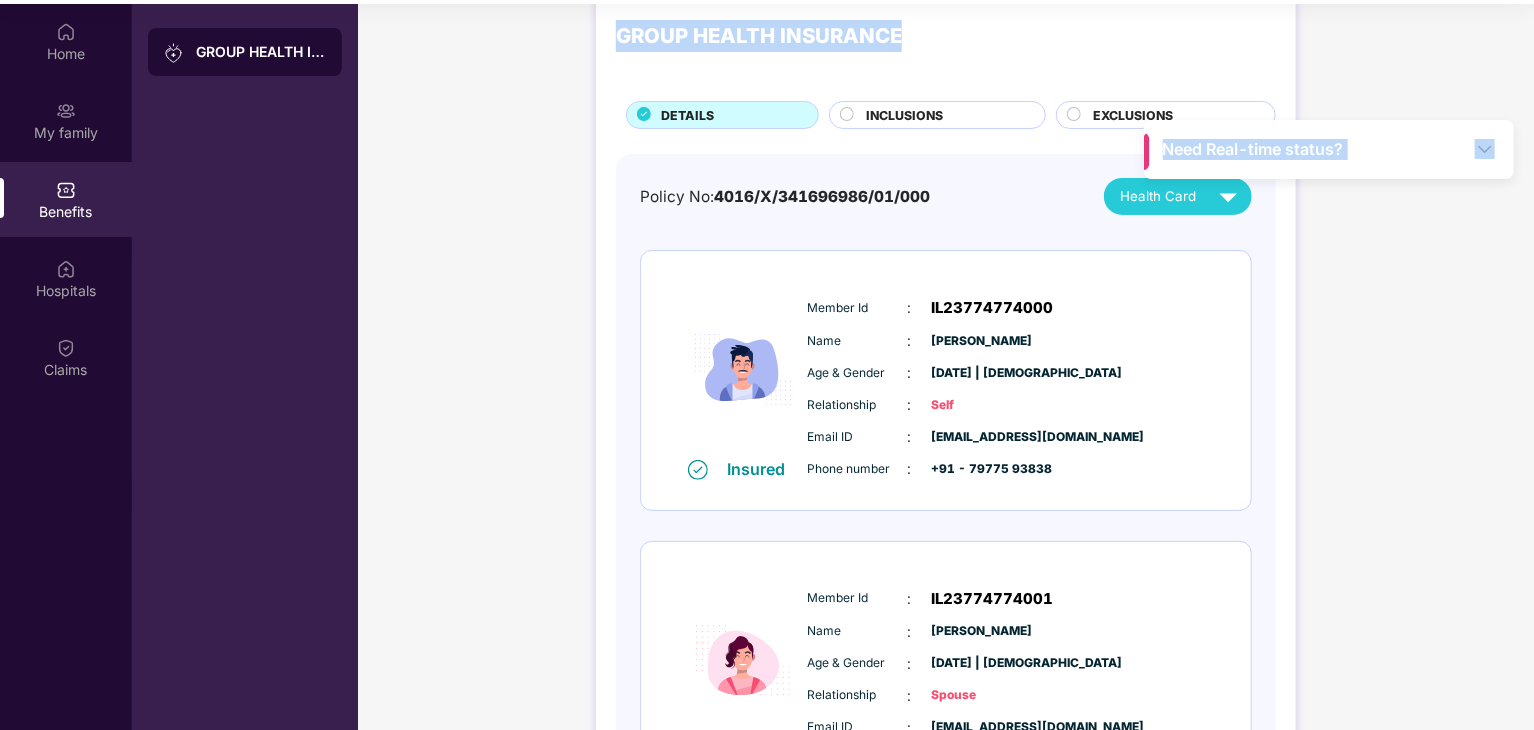 scroll, scrollTop: 0, scrollLeft: 0, axis: both 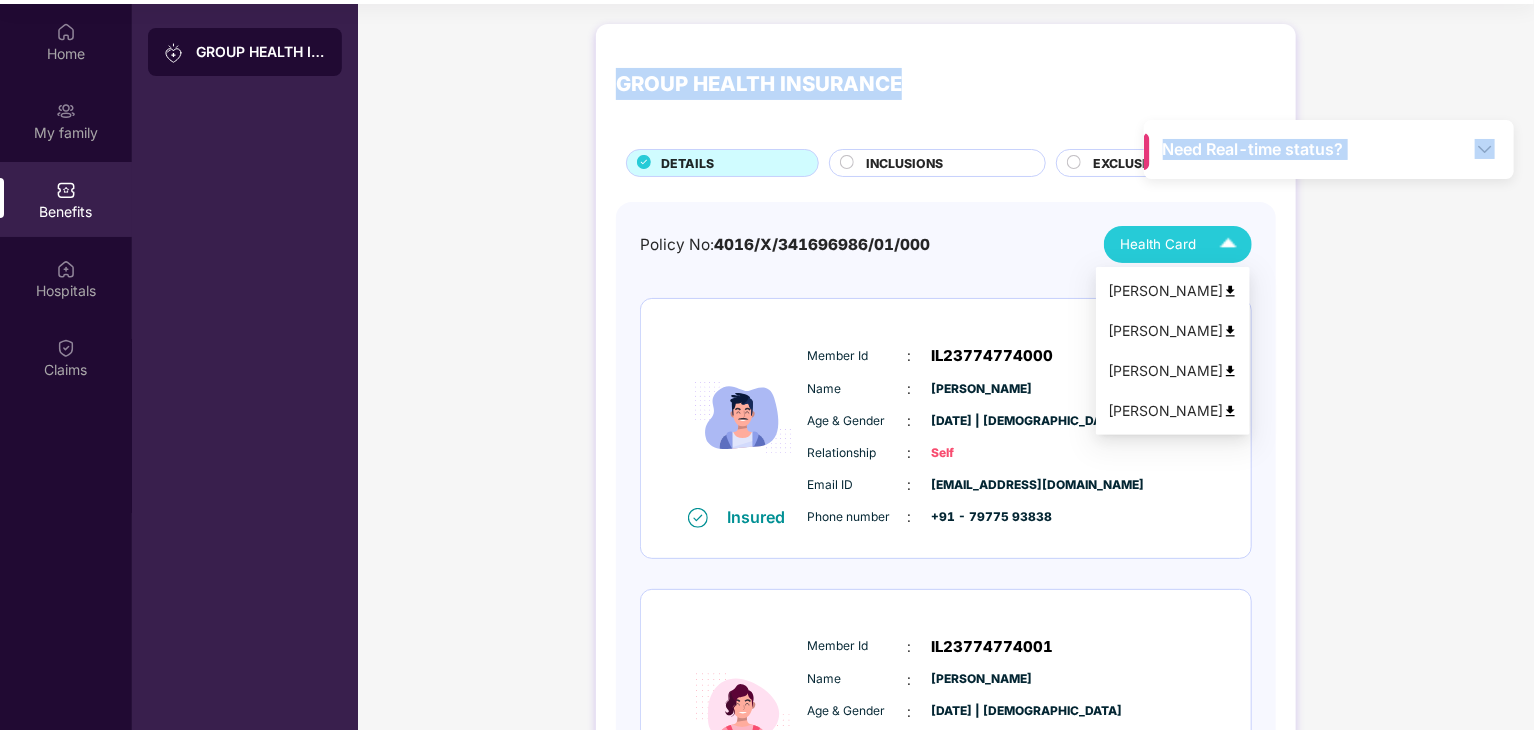 click on "Health Card" at bounding box center (1183, 244) 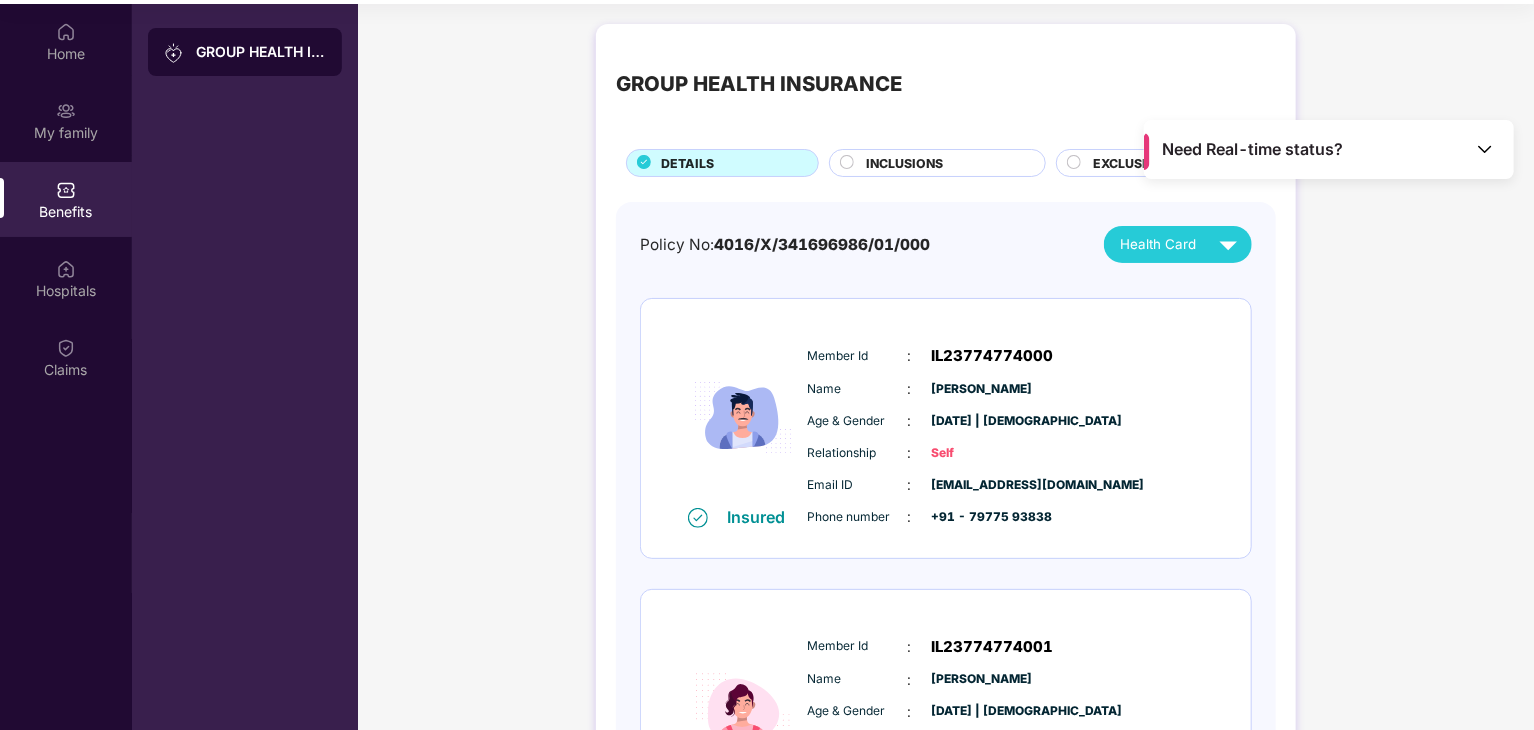 click on "GROUP HEALTH INSURANCE DETAILS INCLUSIONS EXCLUSIONS Policy No:  4016/X/341696986/01/000 Health Card Insured Member Id : IL23774774000 Name : [PERSON_NAME] Age & Gender : [DATE] | [DEMOGRAPHIC_DATA] Relationship : Self Email ID : [EMAIL_ADDRESS][DOMAIN_NAME] Phone number : +91 - 79775 93838 Insured Member Id : IL23774774001 Name : [PERSON_NAME] Age & Gender : [DATE] | [DEMOGRAPHIC_DATA] Relationship : Spouse Email ID : [EMAIL_ADDRESS][DOMAIN_NAME] Phone number : +91 - 79775 93838 Insured Member Id : IL23774774004 Name : [PERSON_NAME] Age & Gender : [DATE] | [DEMOGRAPHIC_DATA] Relationship : Father Email ID : [EMAIL_ADDRESS][DOMAIN_NAME] Phone number : +91 - 79775 93838 Insured Member Id : IL23774774003 Name : [PERSON_NAME] Age & Gender : [DATE] | [DEMOGRAPHIC_DATA] Relationship : Mother Email ID : [EMAIL_ADDRESS][DOMAIN_NAME] Phone number : +91 - 79775 93838" at bounding box center (946, 784) 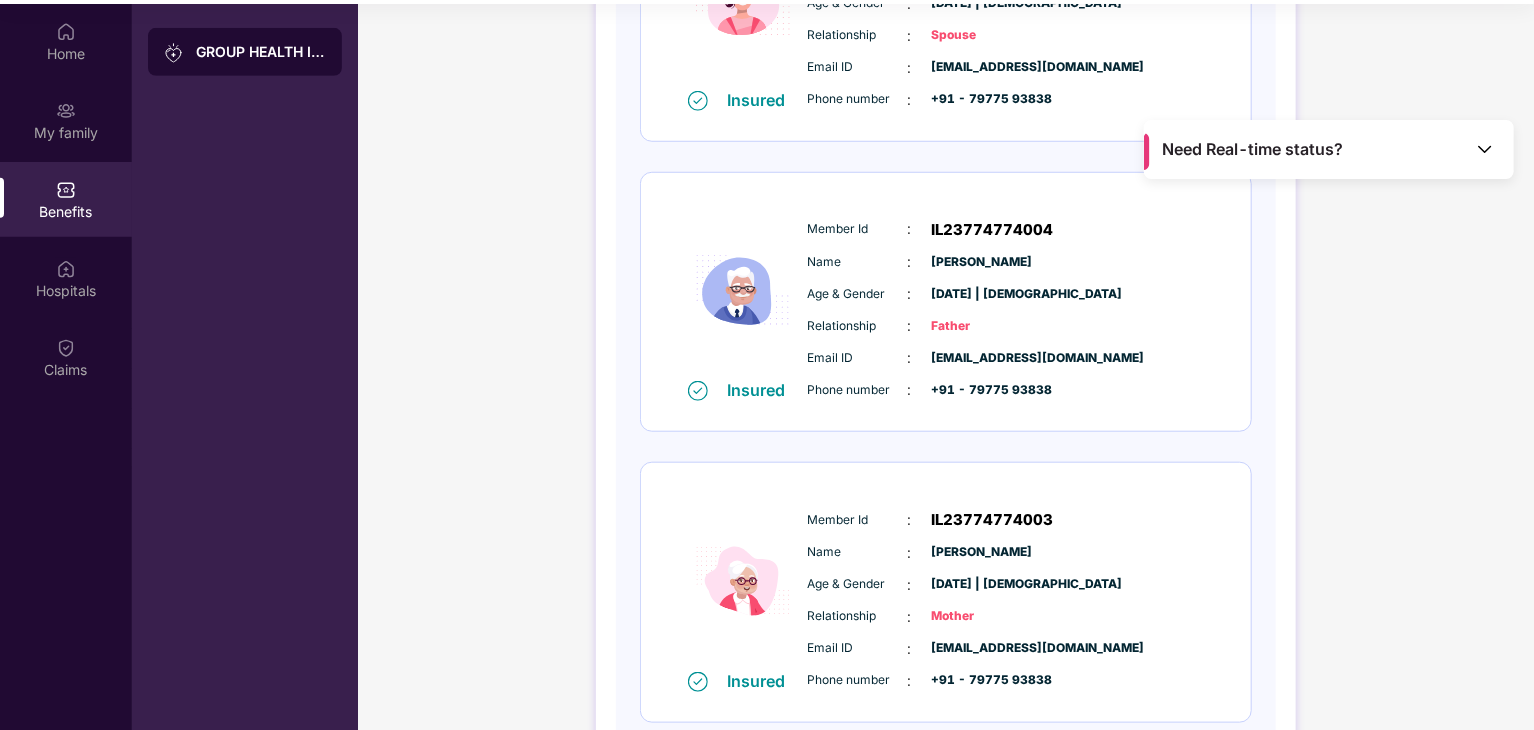 scroll, scrollTop: 819, scrollLeft: 0, axis: vertical 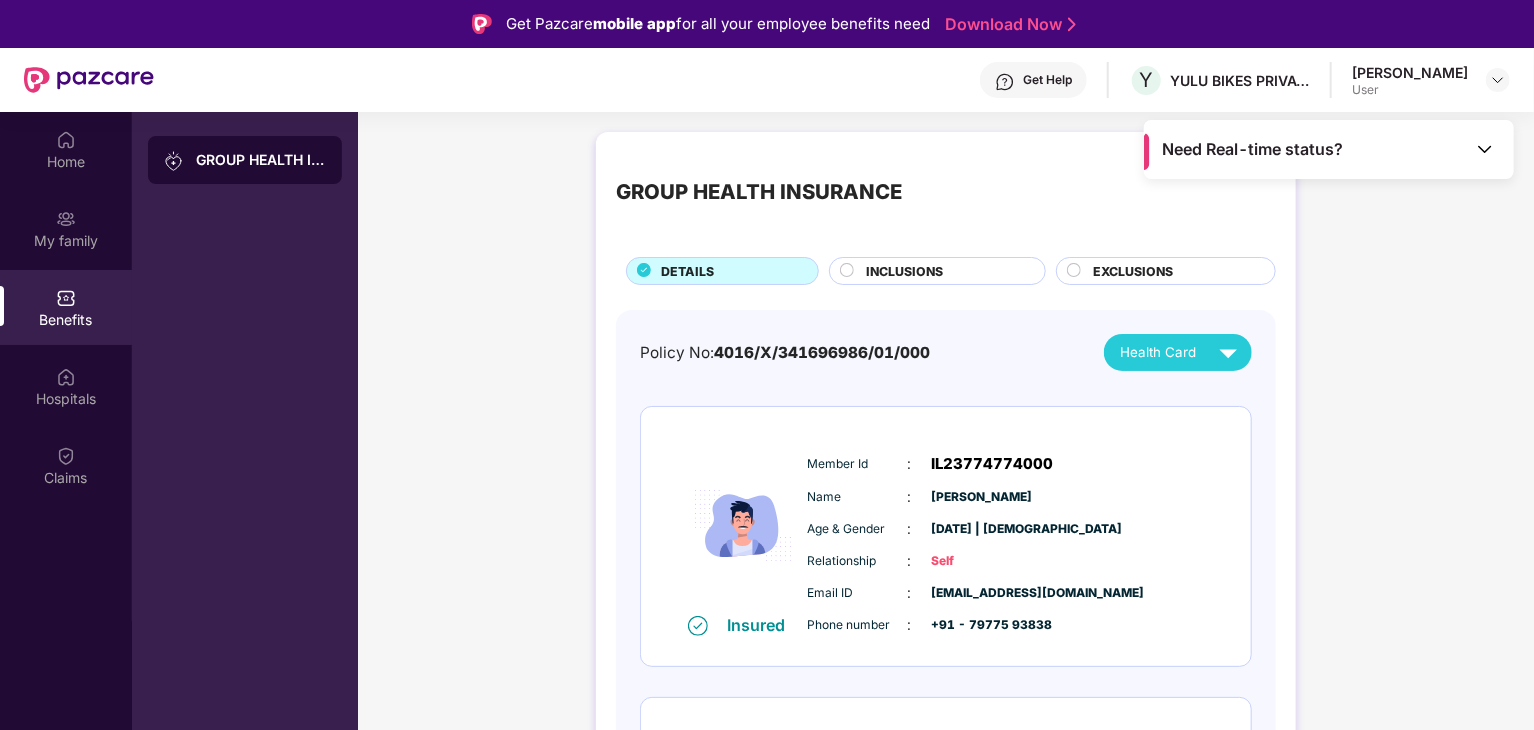click 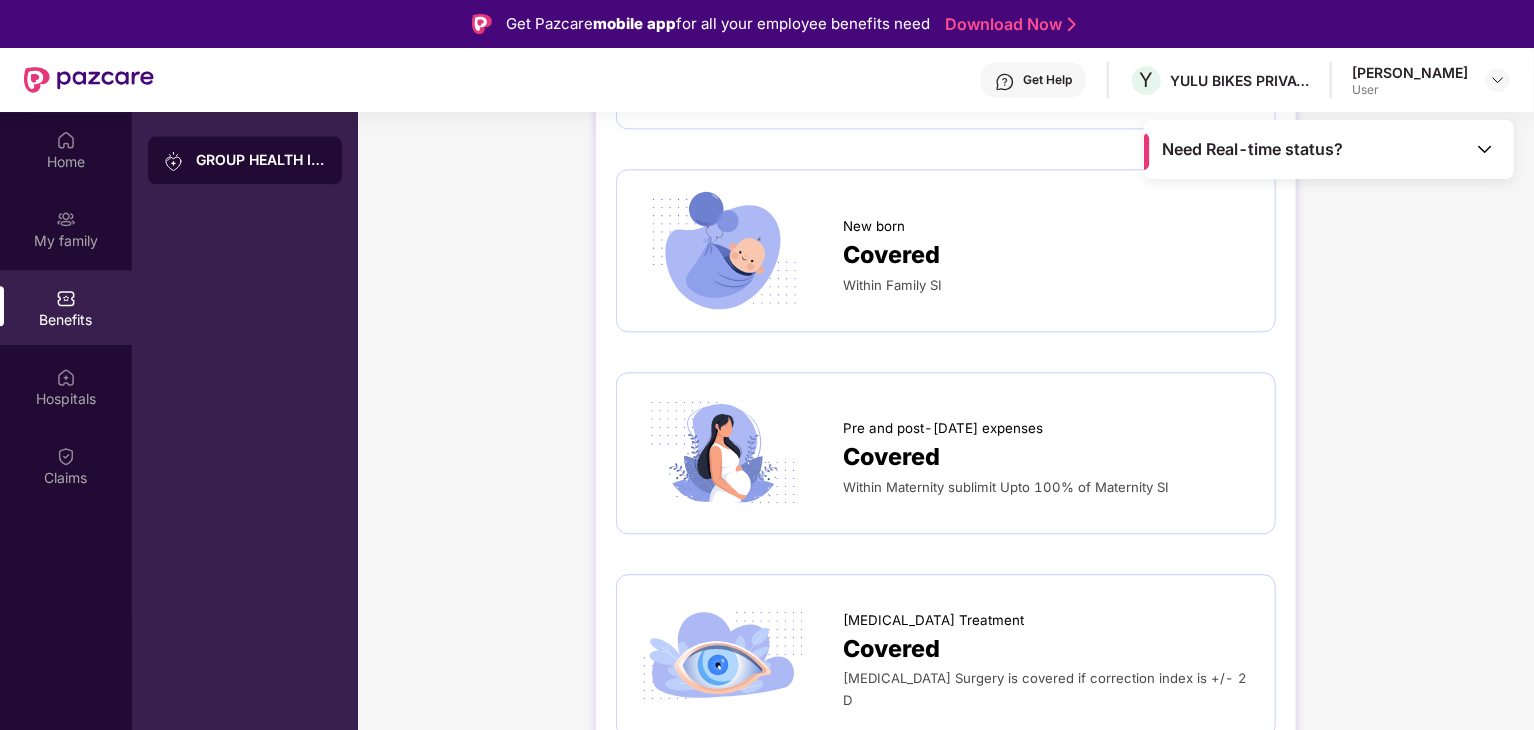 scroll, scrollTop: 2700, scrollLeft: 0, axis: vertical 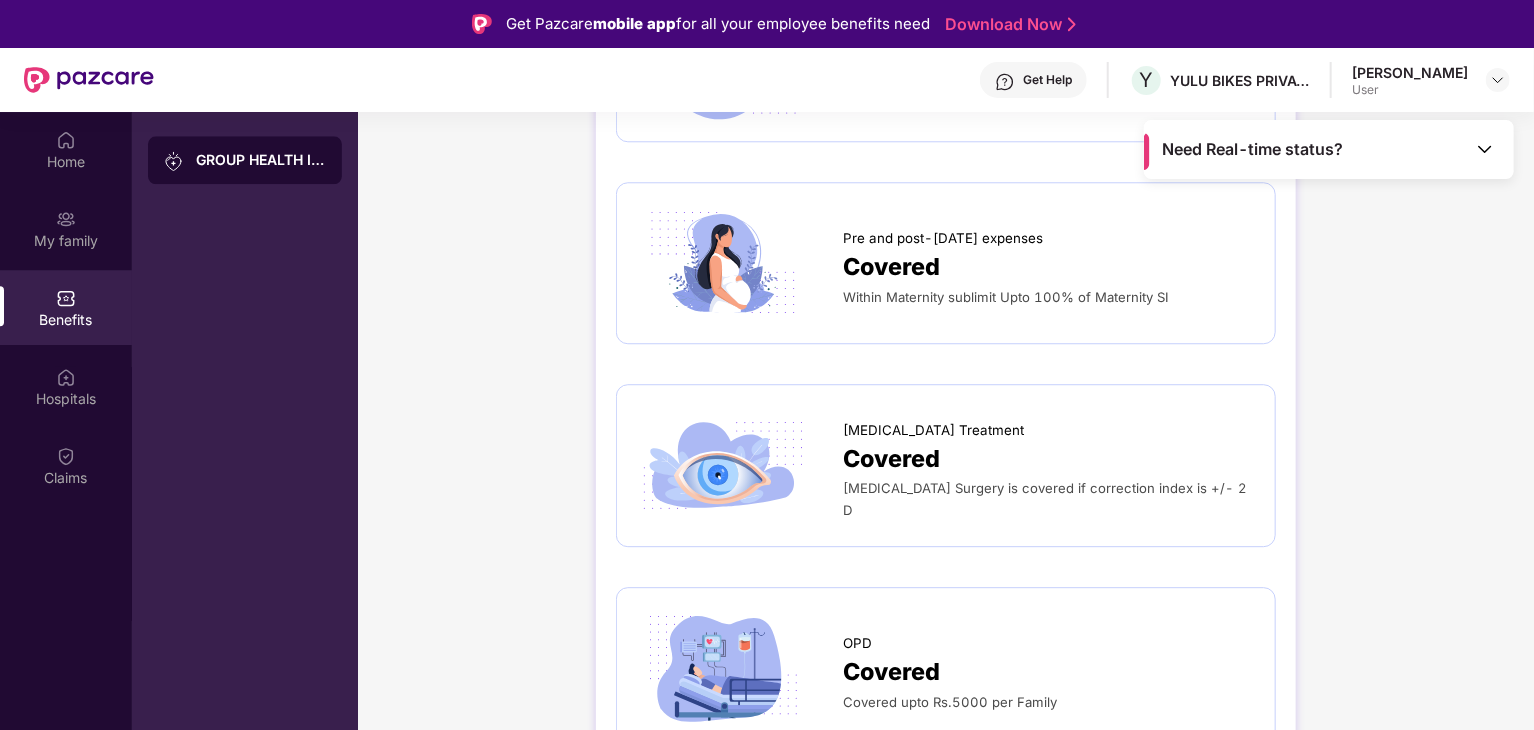 click on "Covered" at bounding box center (891, 459) 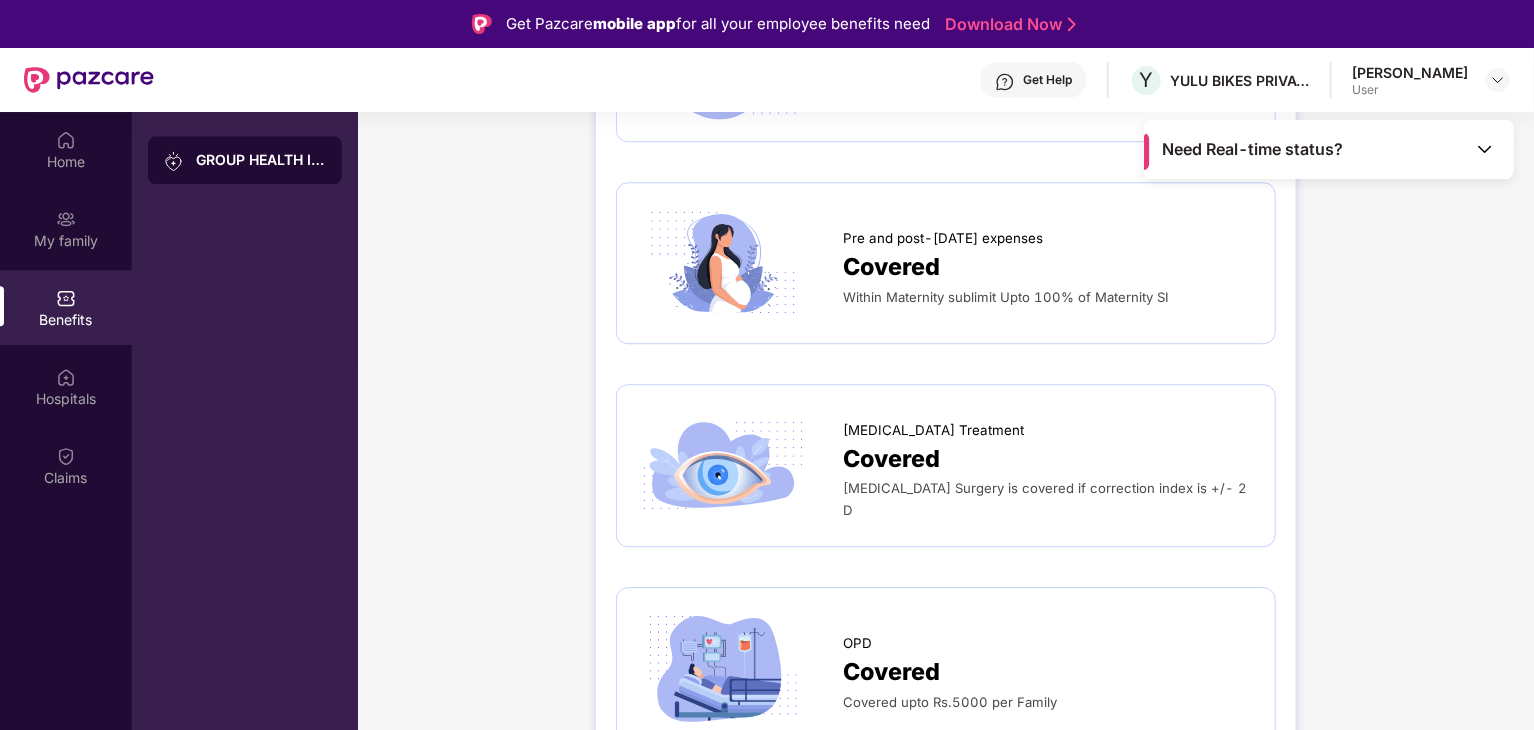 click on "[MEDICAL_DATA] Surgery is covered if correction index is +/- 2 D" at bounding box center [1045, 499] 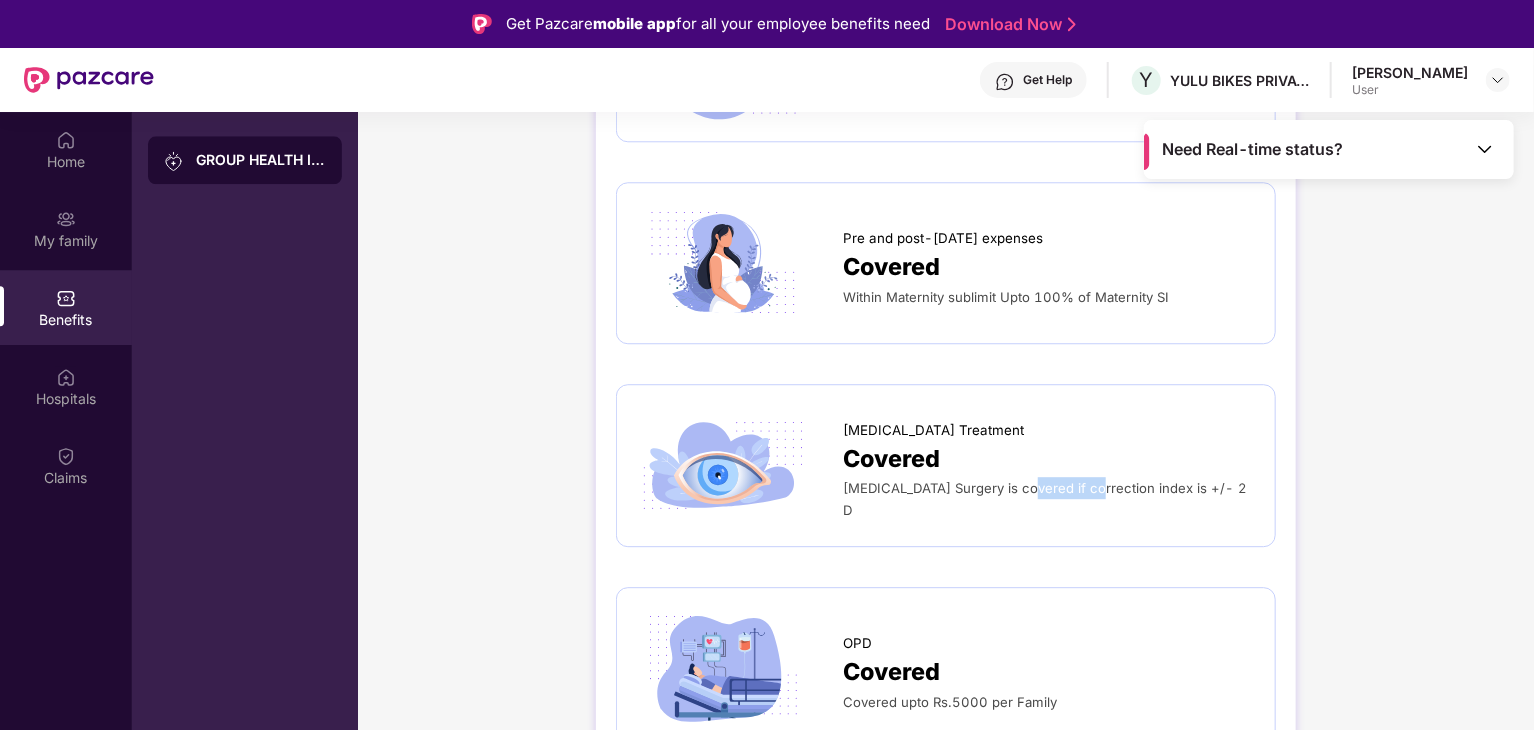 click on "[MEDICAL_DATA] Surgery is covered if correction index is +/- 2 D" at bounding box center [1045, 499] 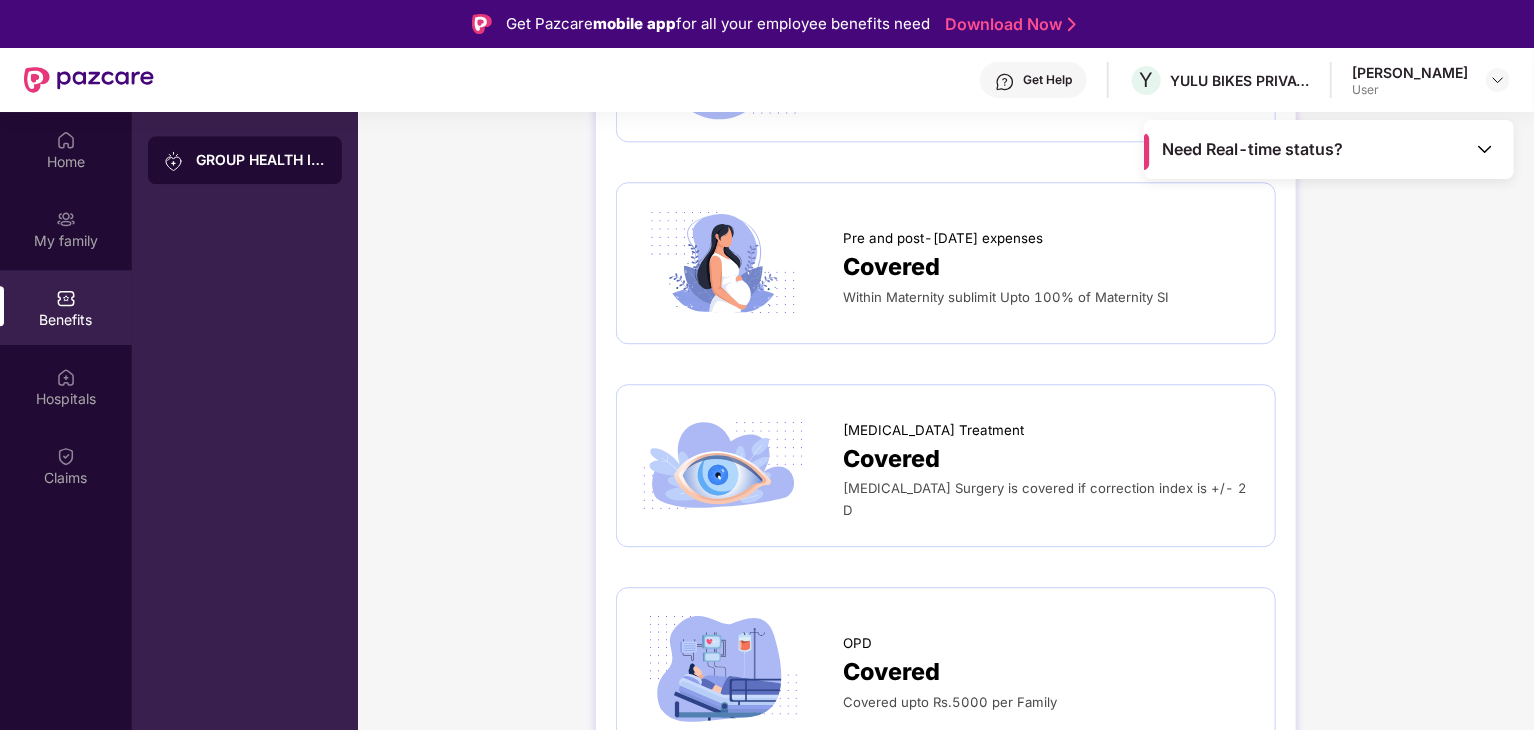 click at bounding box center [740, 465] 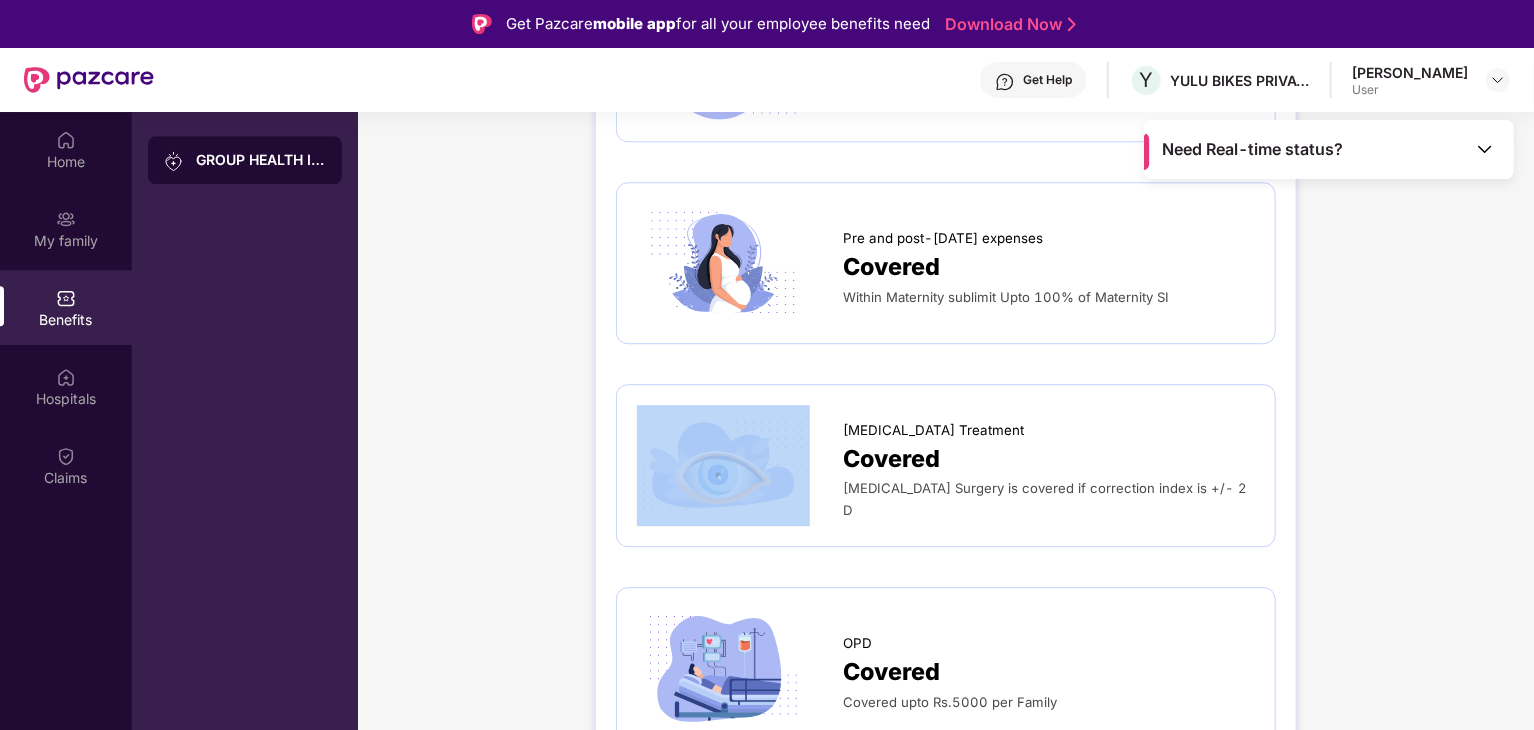 click at bounding box center [740, 465] 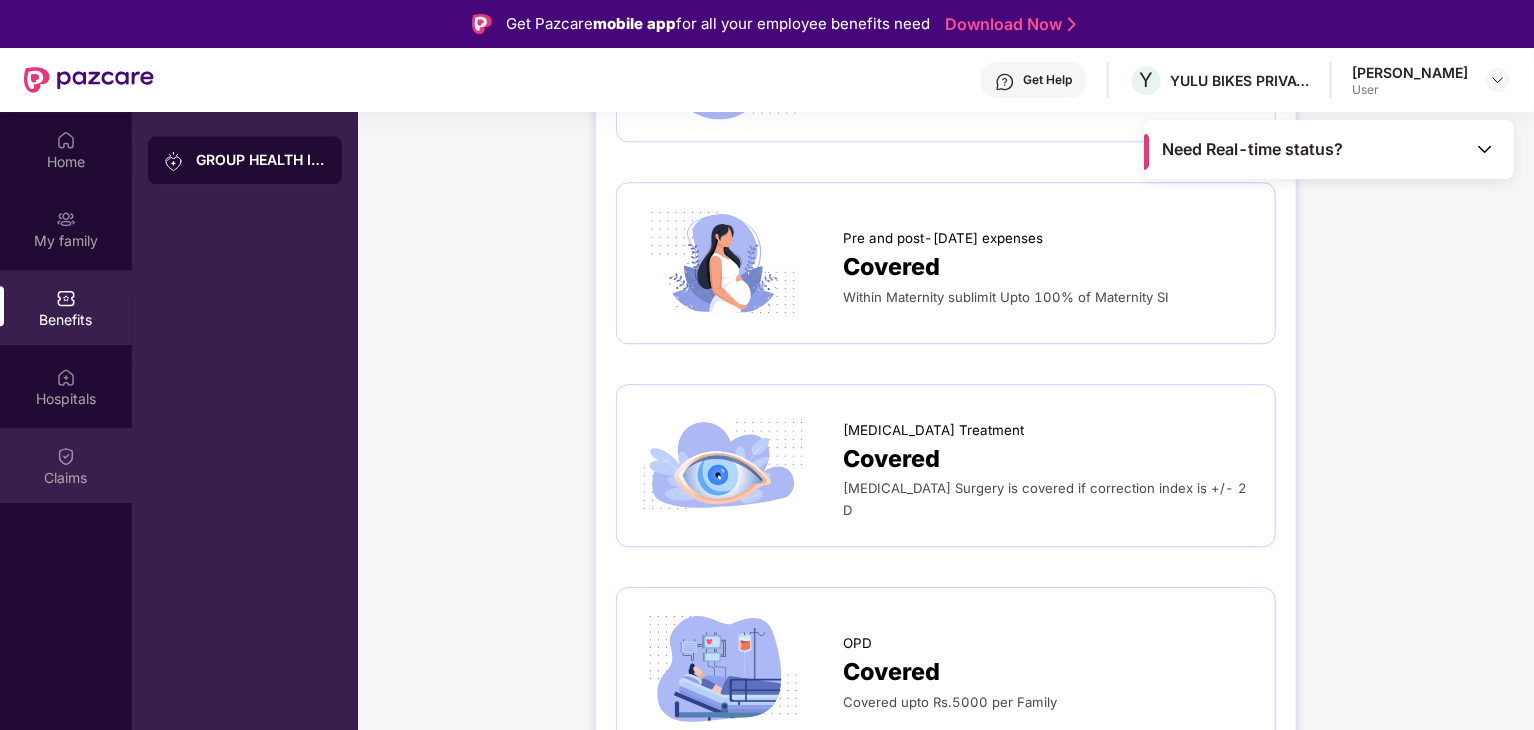 click on "Claims" at bounding box center (66, 465) 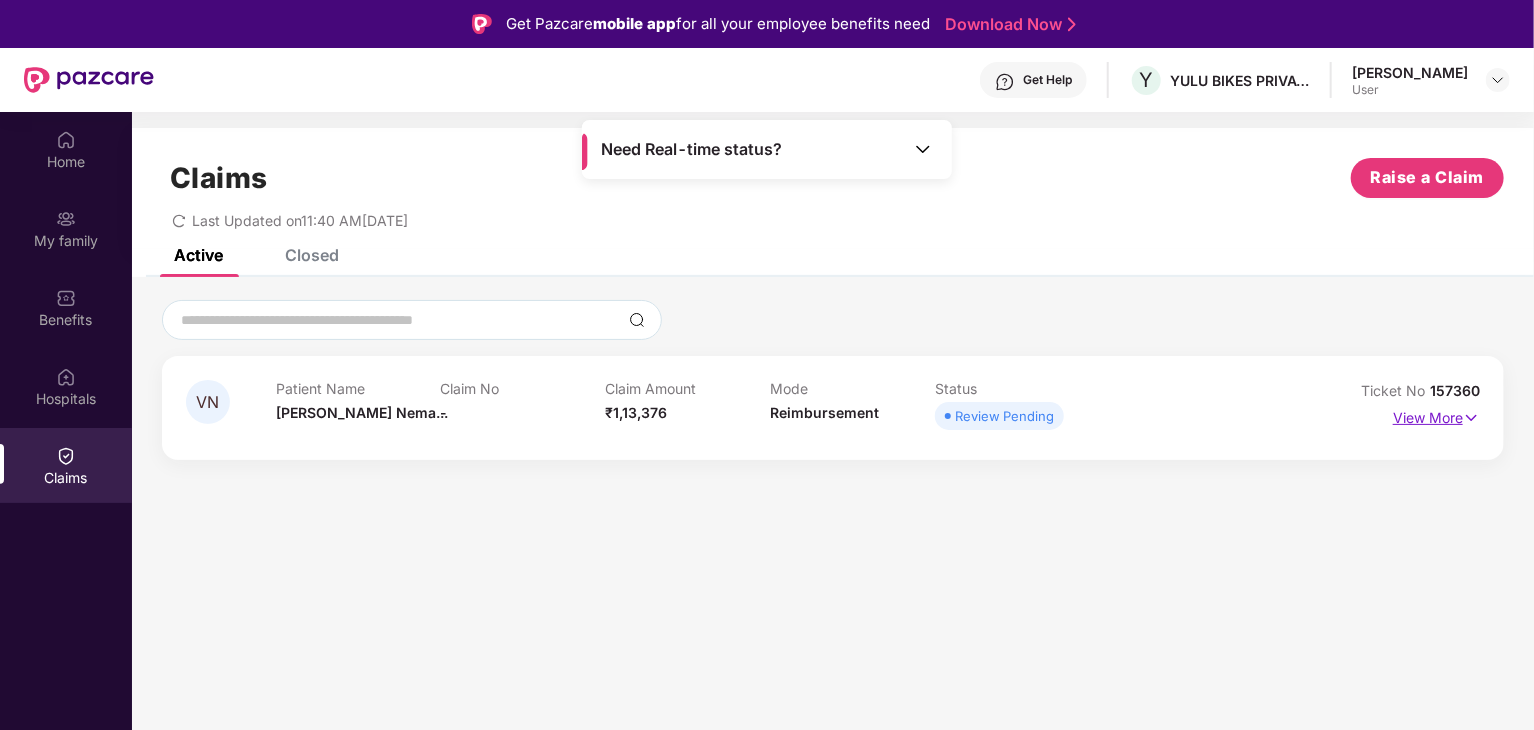 click on "View More" at bounding box center [1436, 415] 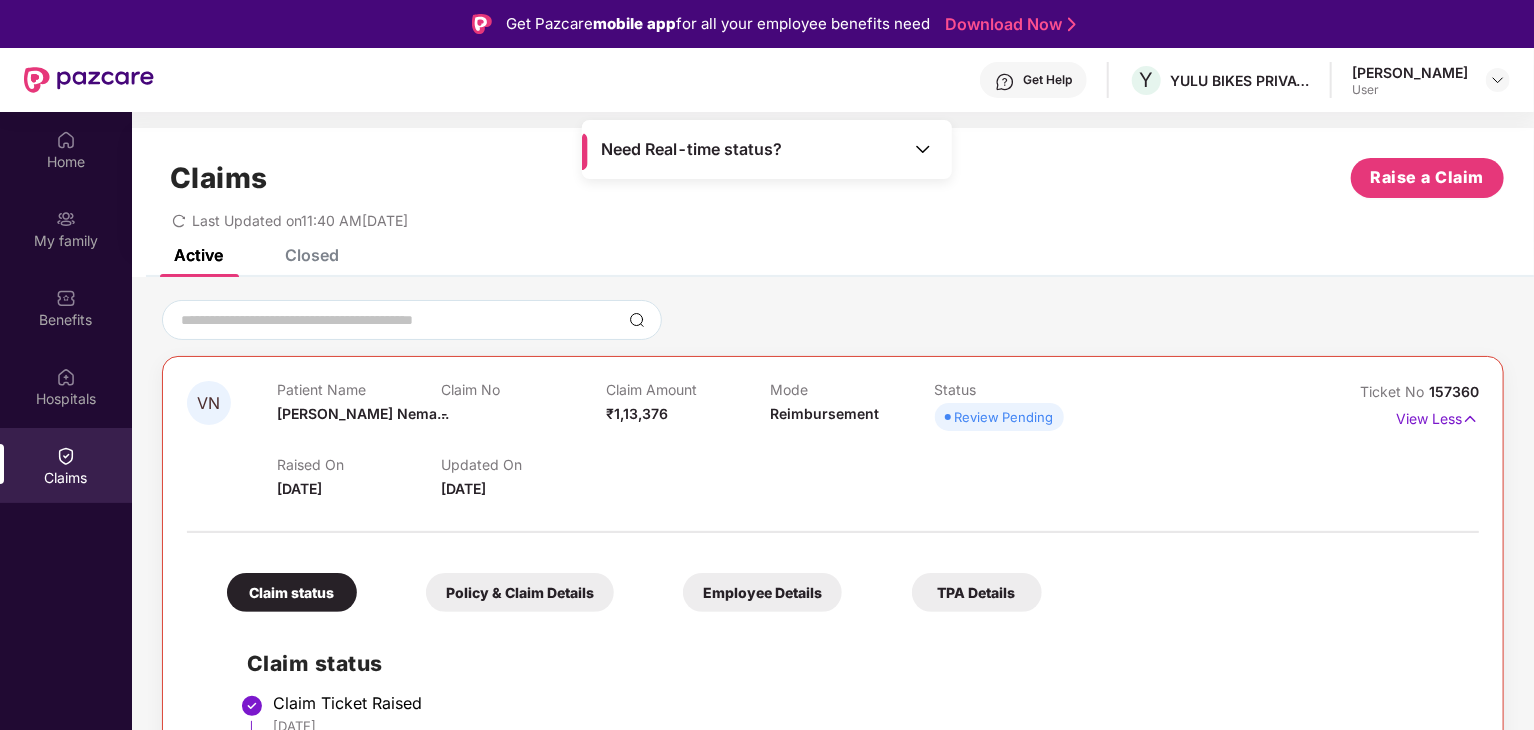 scroll, scrollTop: 135, scrollLeft: 0, axis: vertical 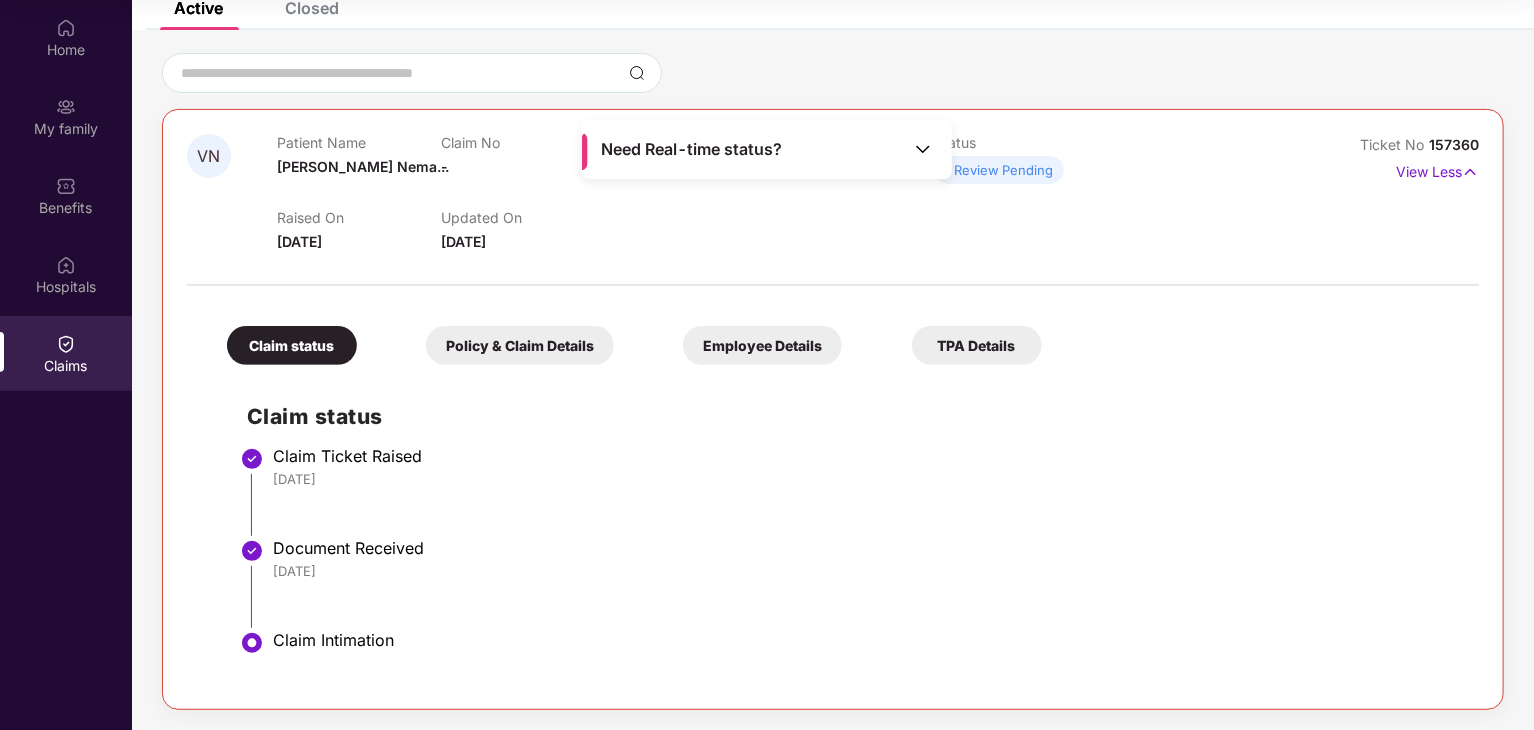click on "Policy & Claim Details" at bounding box center (520, 345) 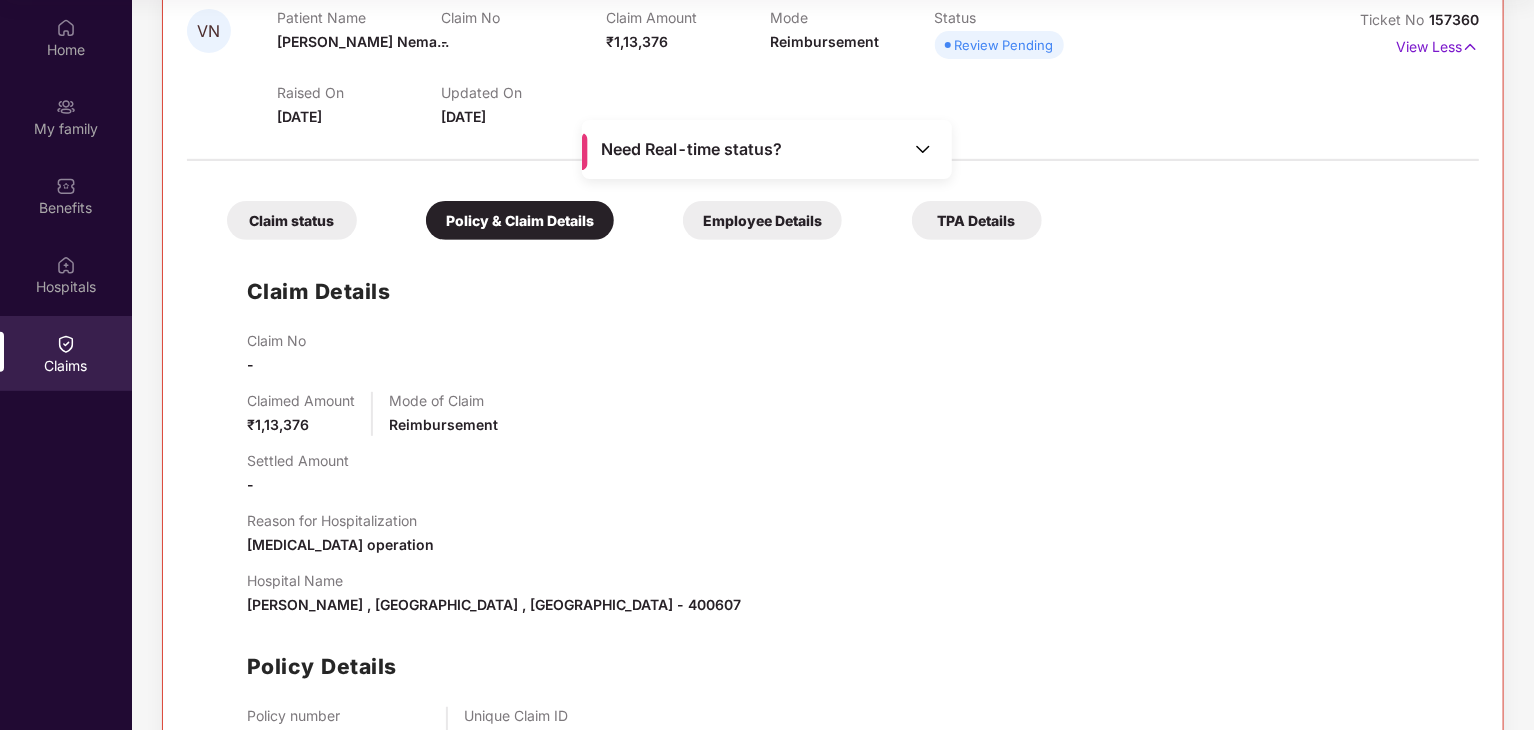 scroll, scrollTop: 258, scrollLeft: 0, axis: vertical 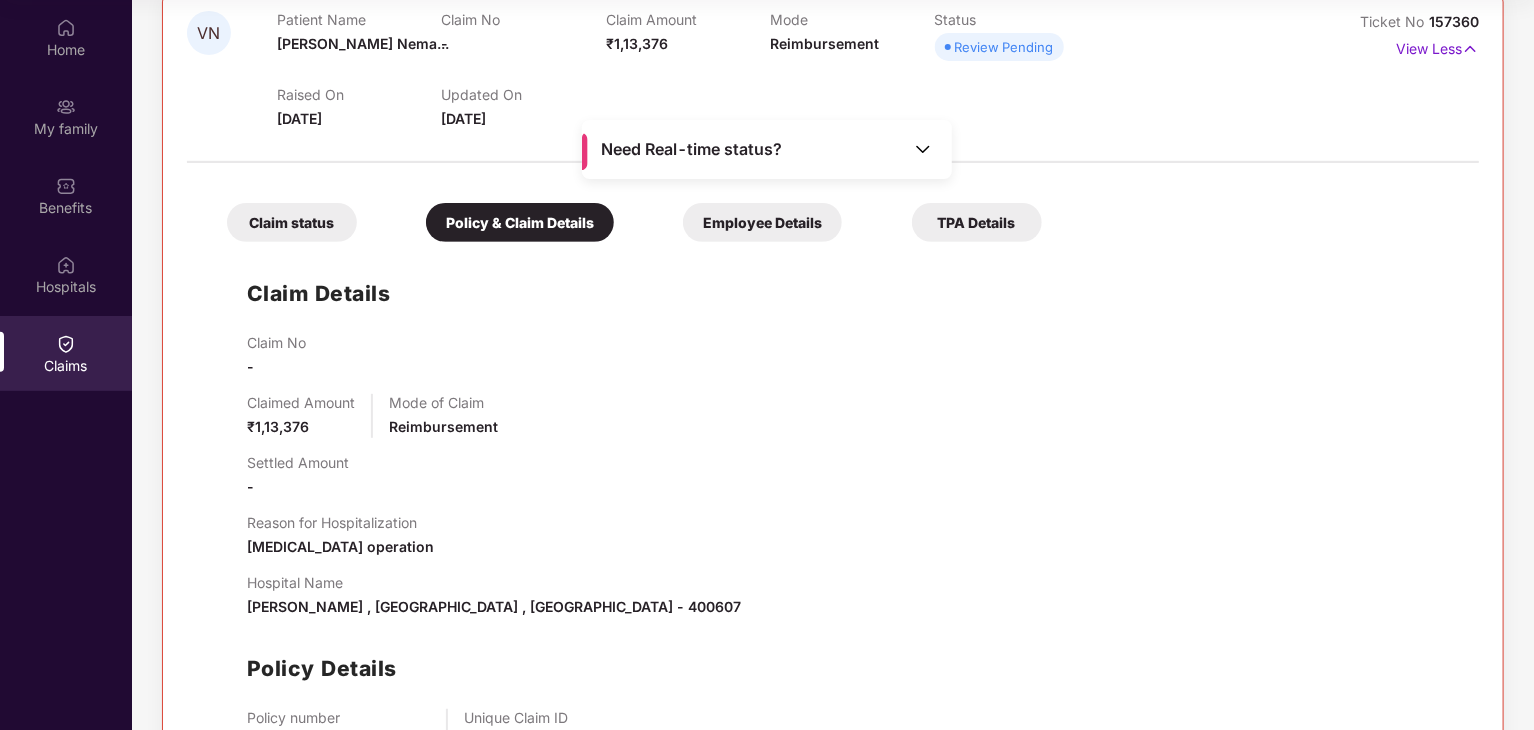 click on "TPA Details" at bounding box center [977, 222] 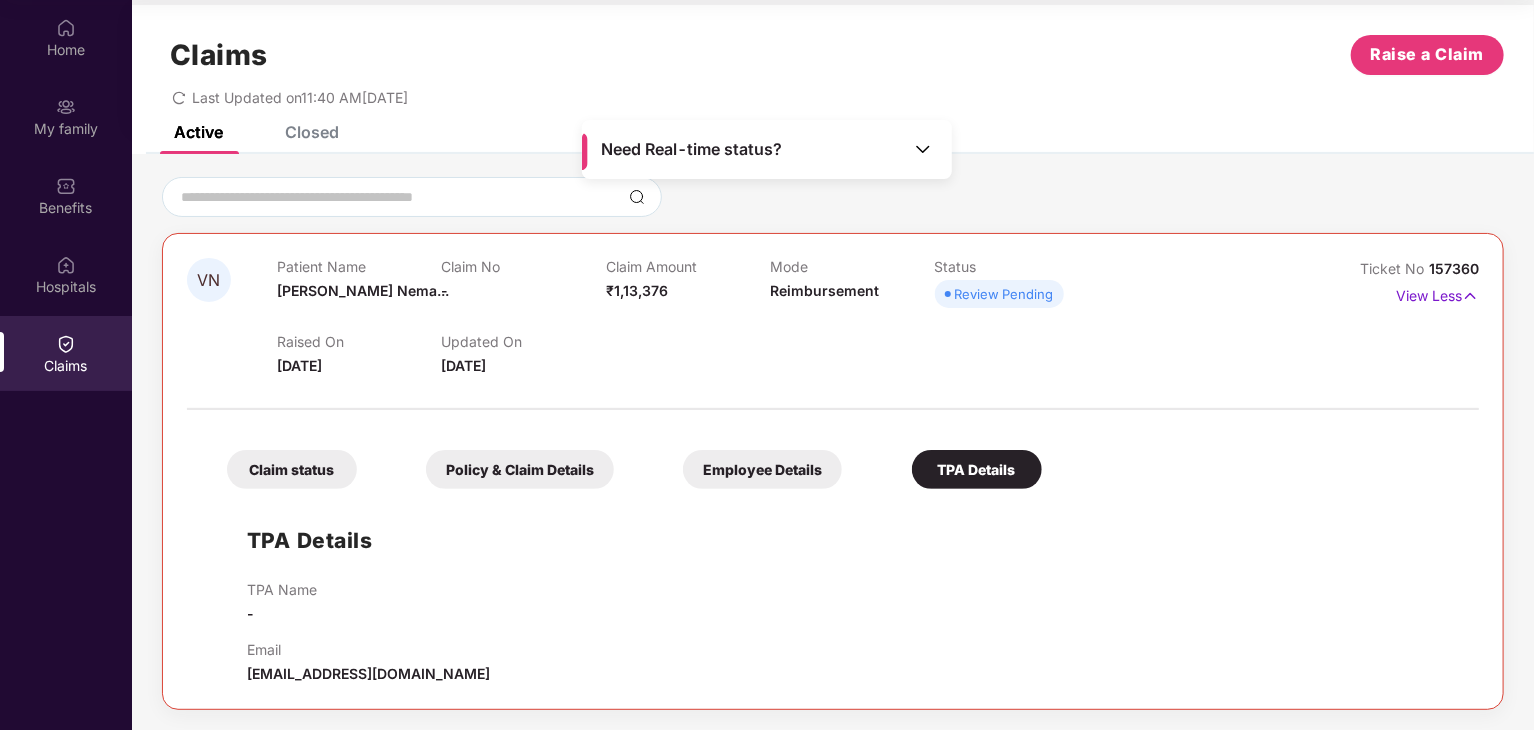 scroll, scrollTop: 0, scrollLeft: 0, axis: both 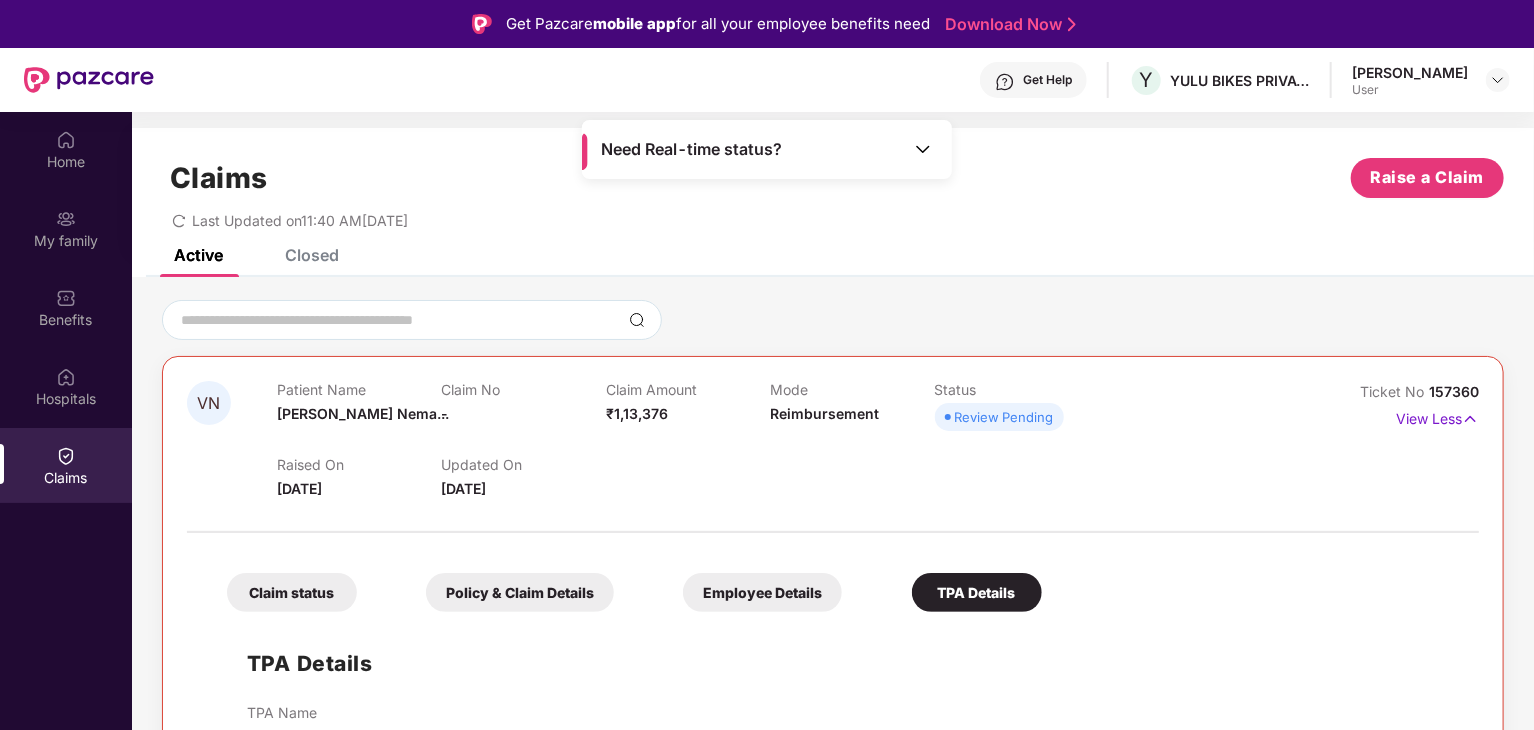 click on "Closed" at bounding box center [297, 255] 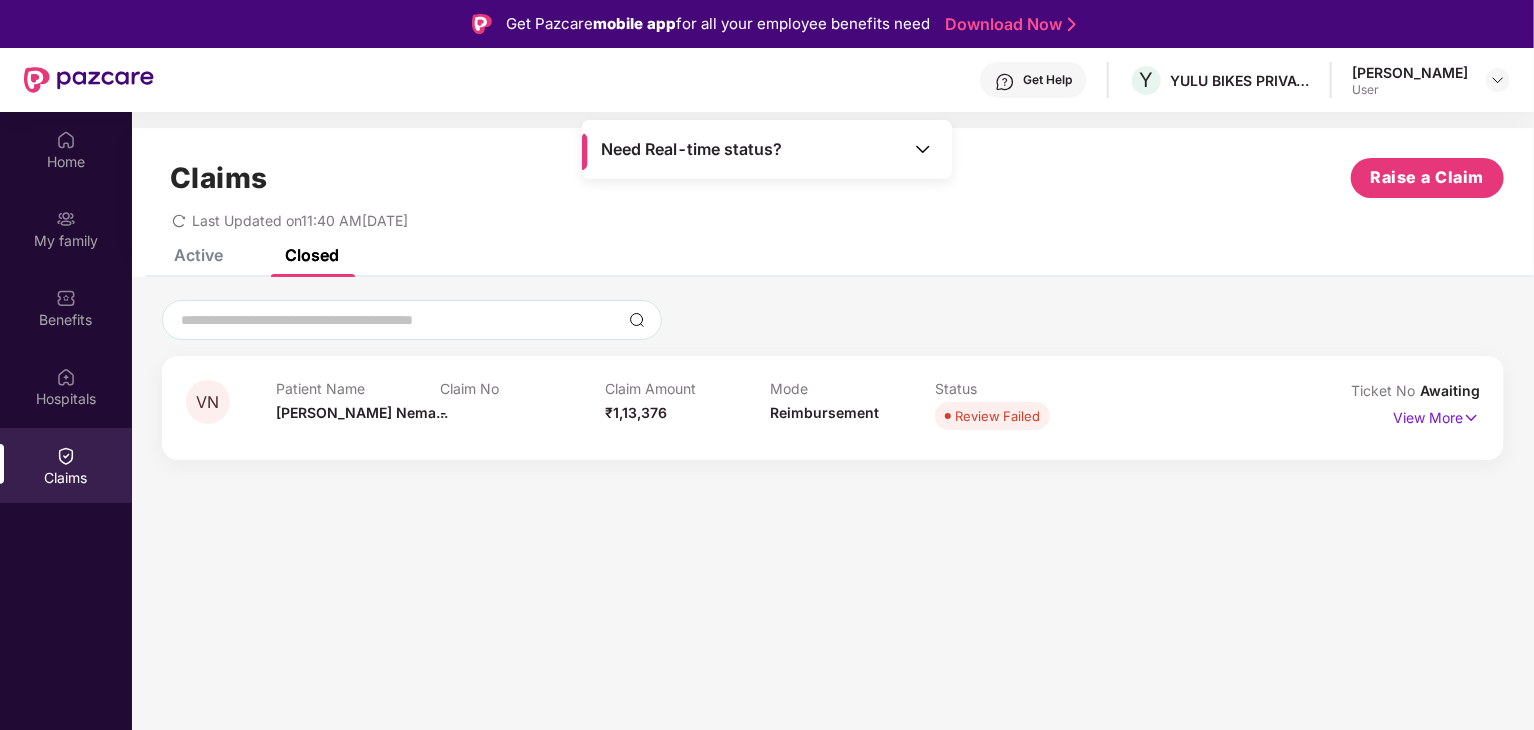 click on "Active" at bounding box center (198, 255) 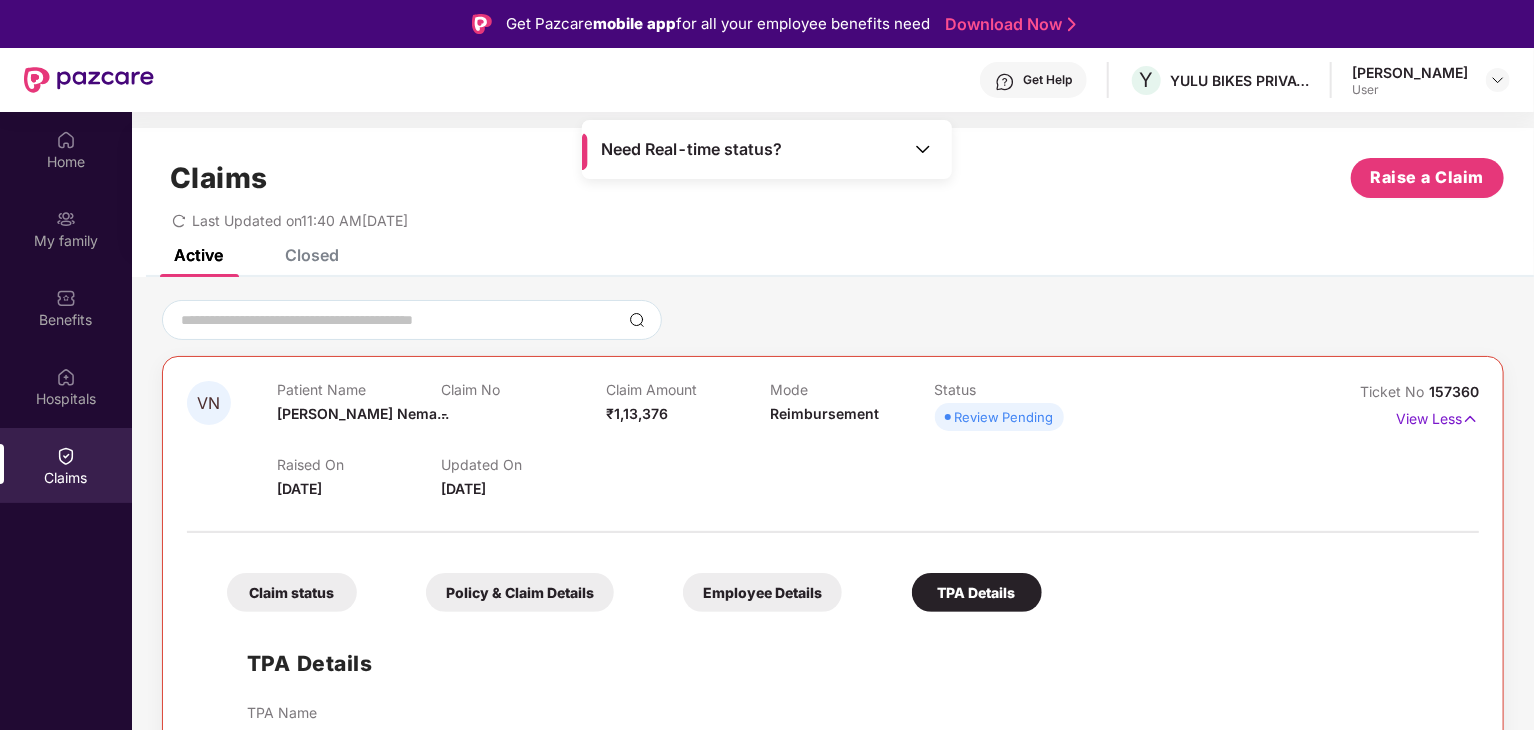 scroll, scrollTop: 11, scrollLeft: 0, axis: vertical 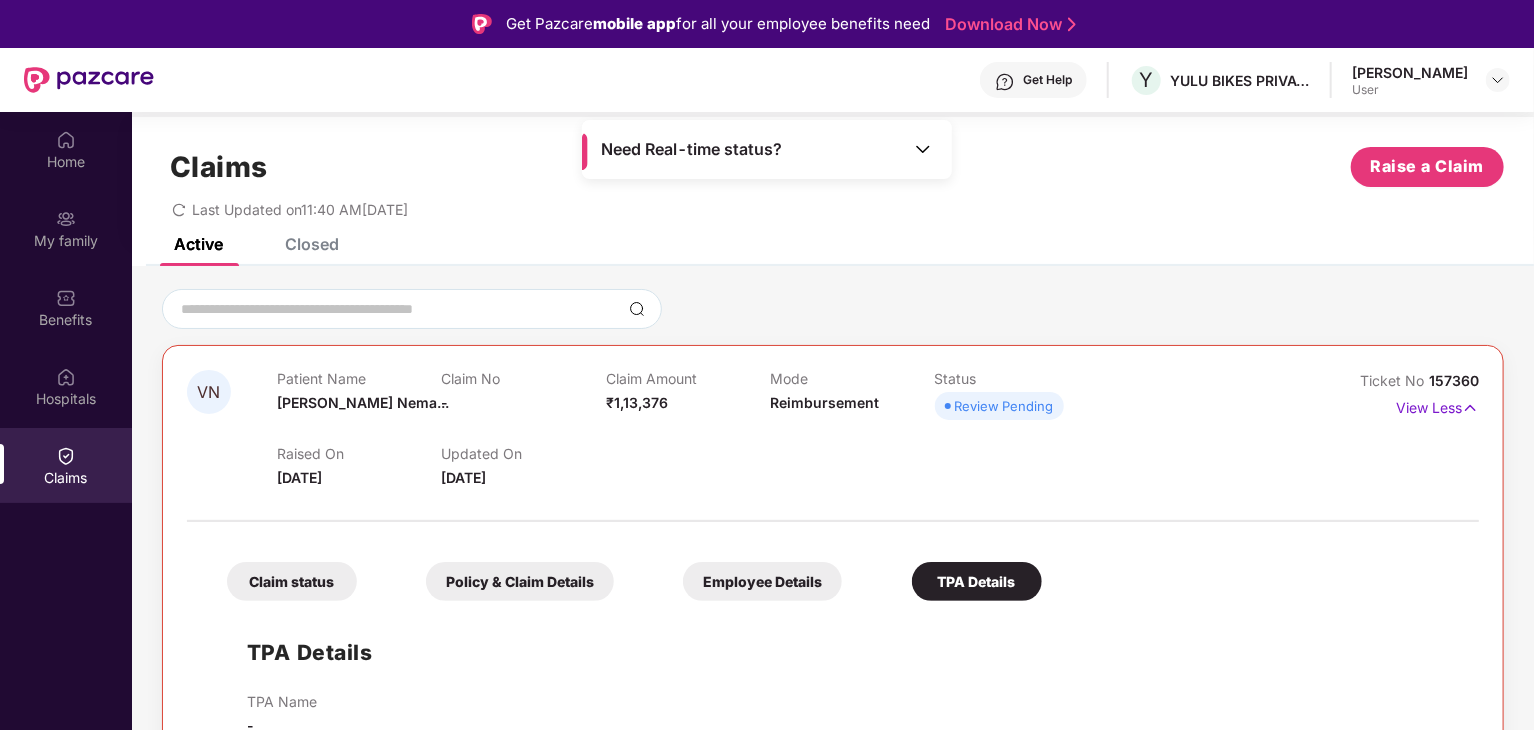 click on "Employee Details" at bounding box center (762, 581) 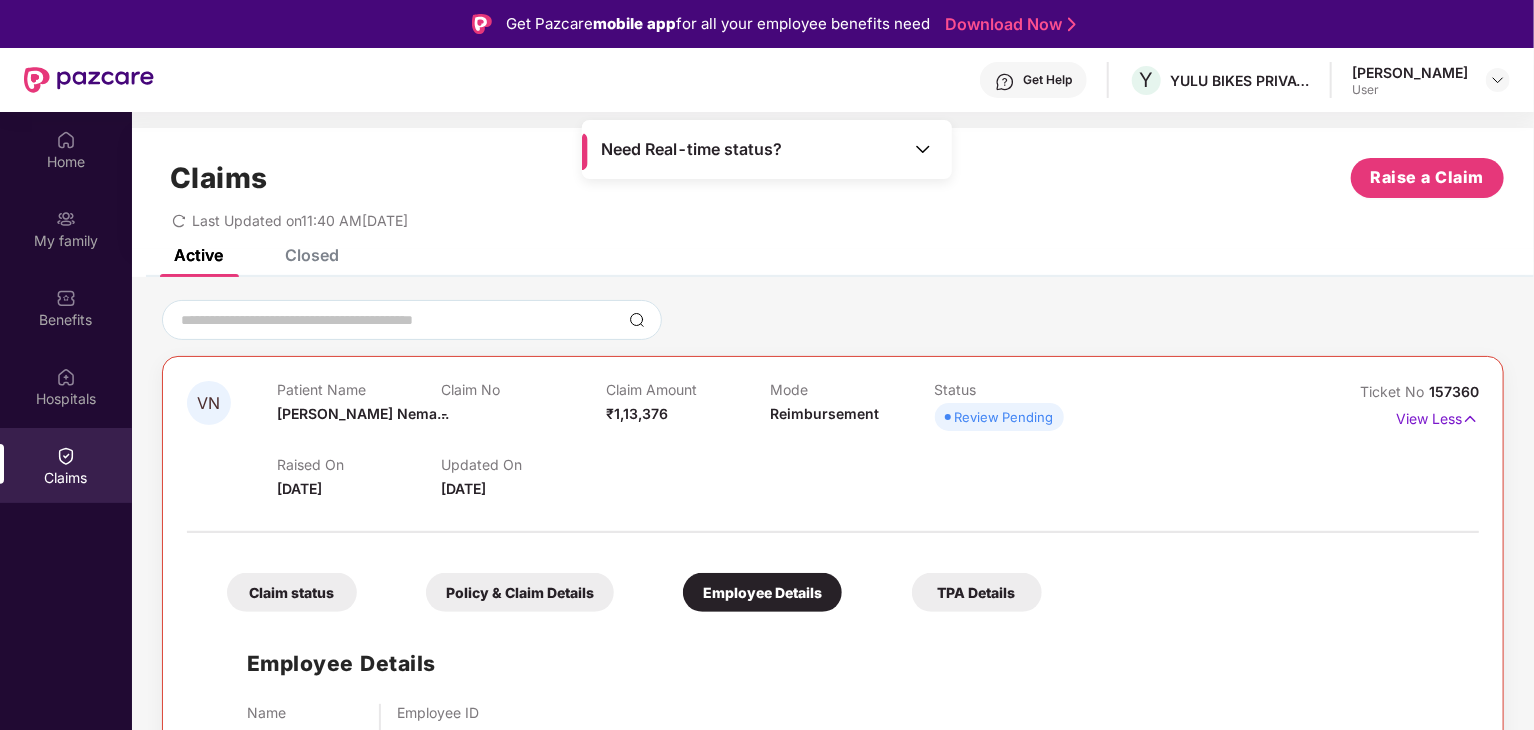 scroll, scrollTop: 0, scrollLeft: 0, axis: both 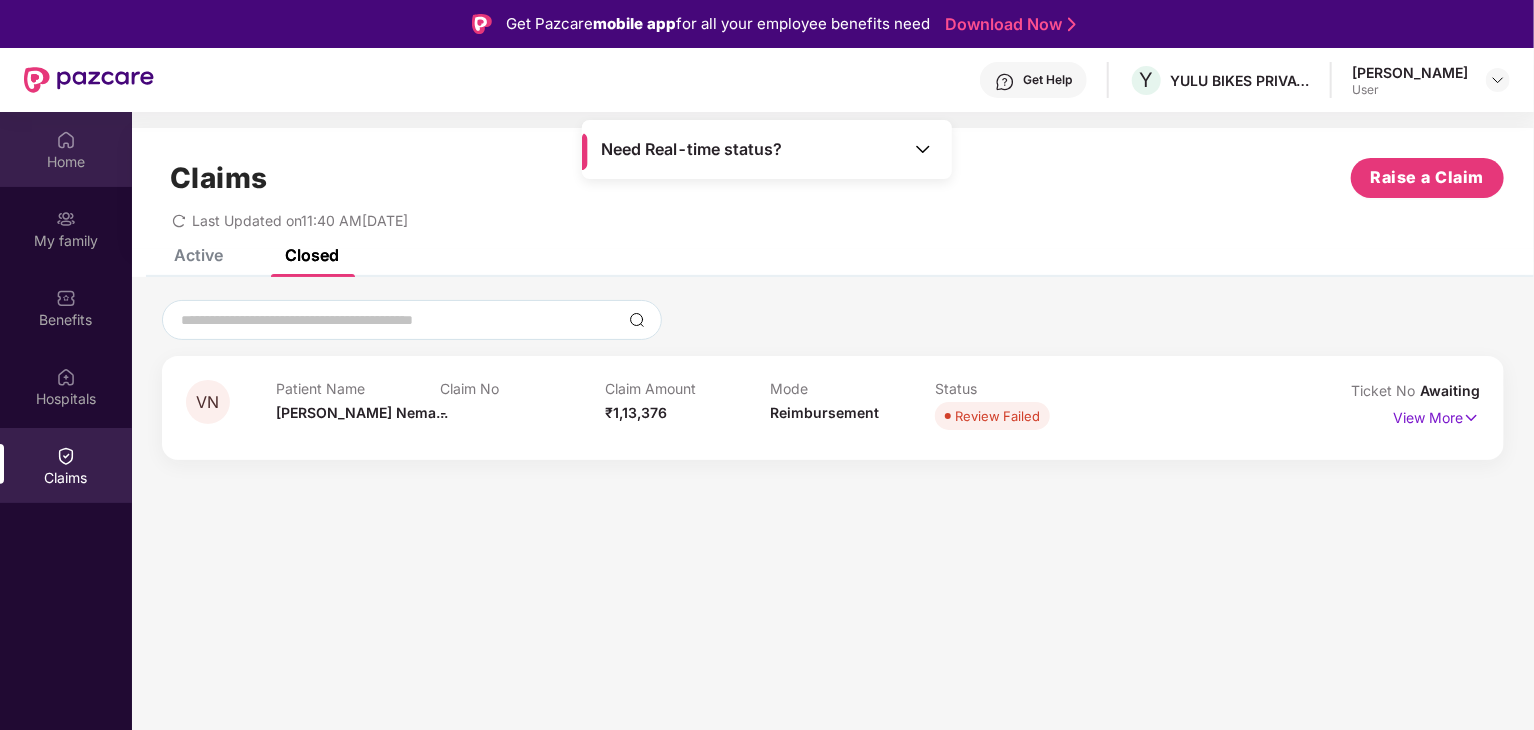 click on "Home" at bounding box center [66, 162] 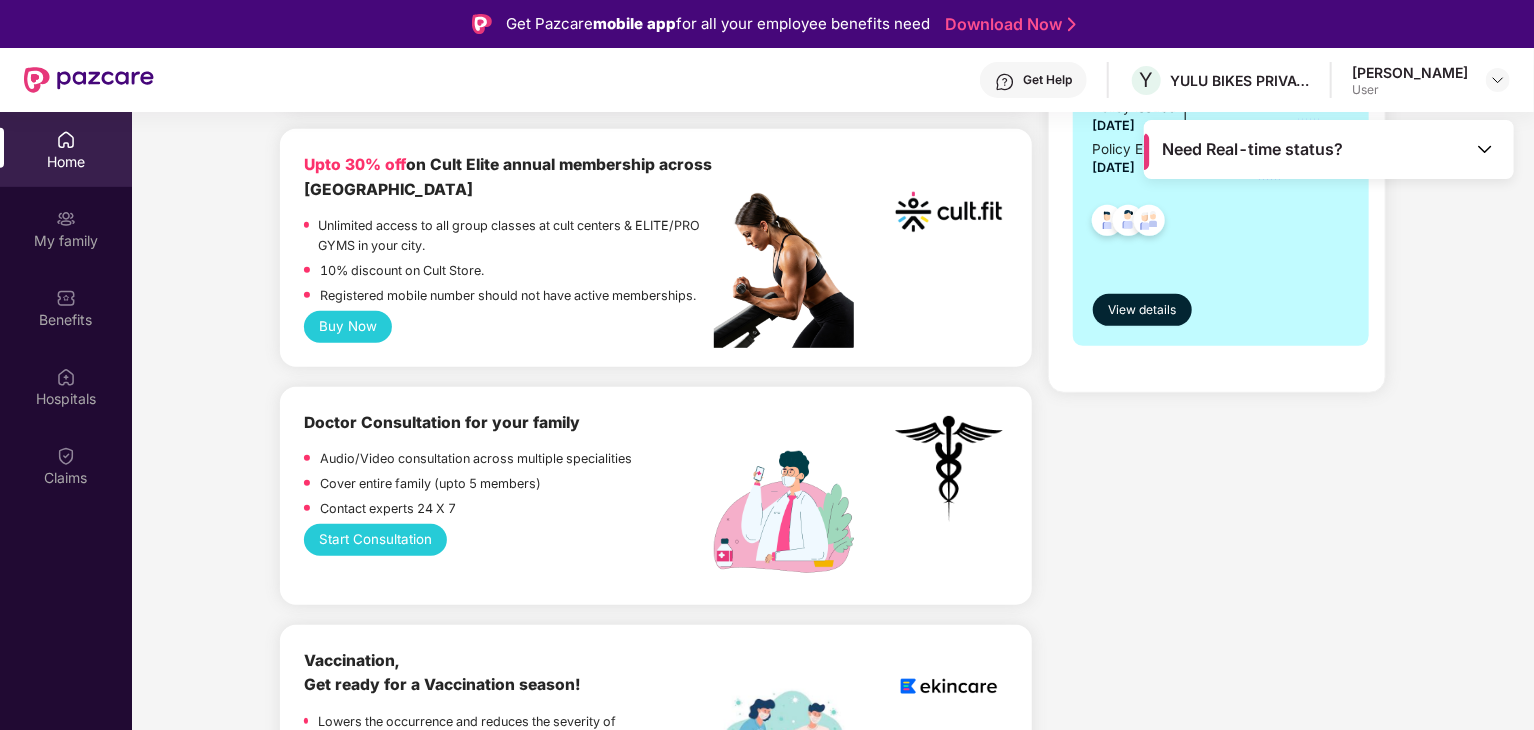 scroll, scrollTop: 0, scrollLeft: 0, axis: both 